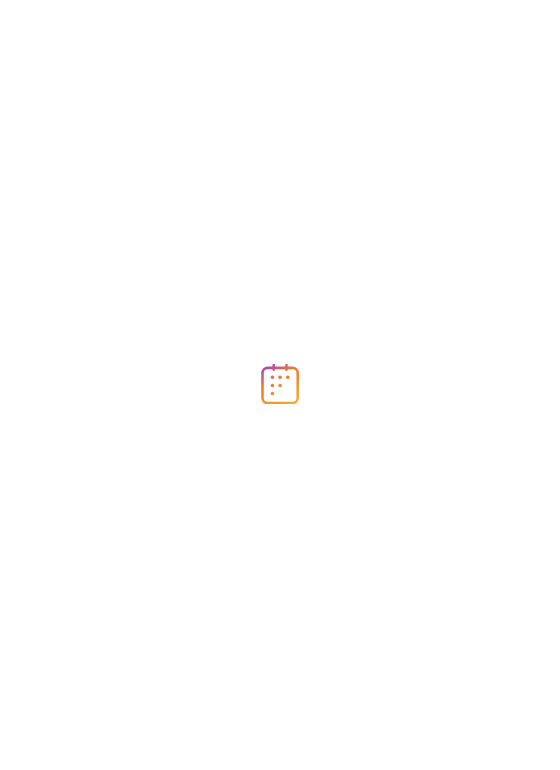scroll, scrollTop: 0, scrollLeft: 0, axis: both 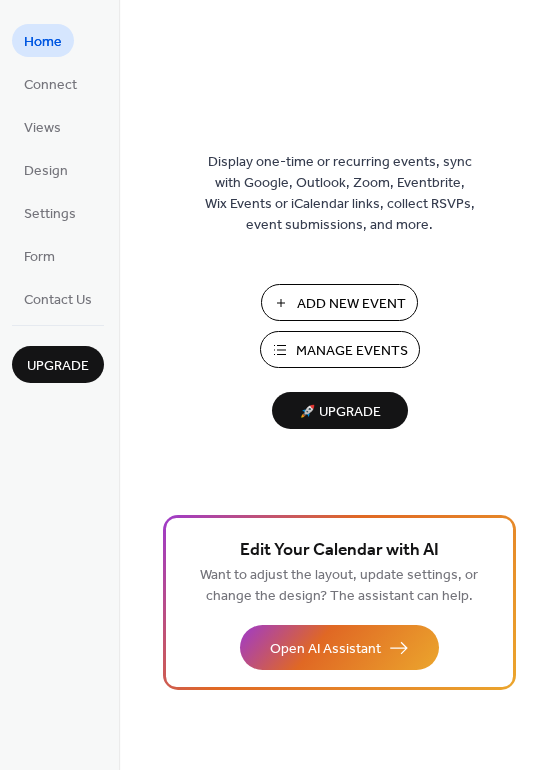 click on "Add New Event" at bounding box center (351, 304) 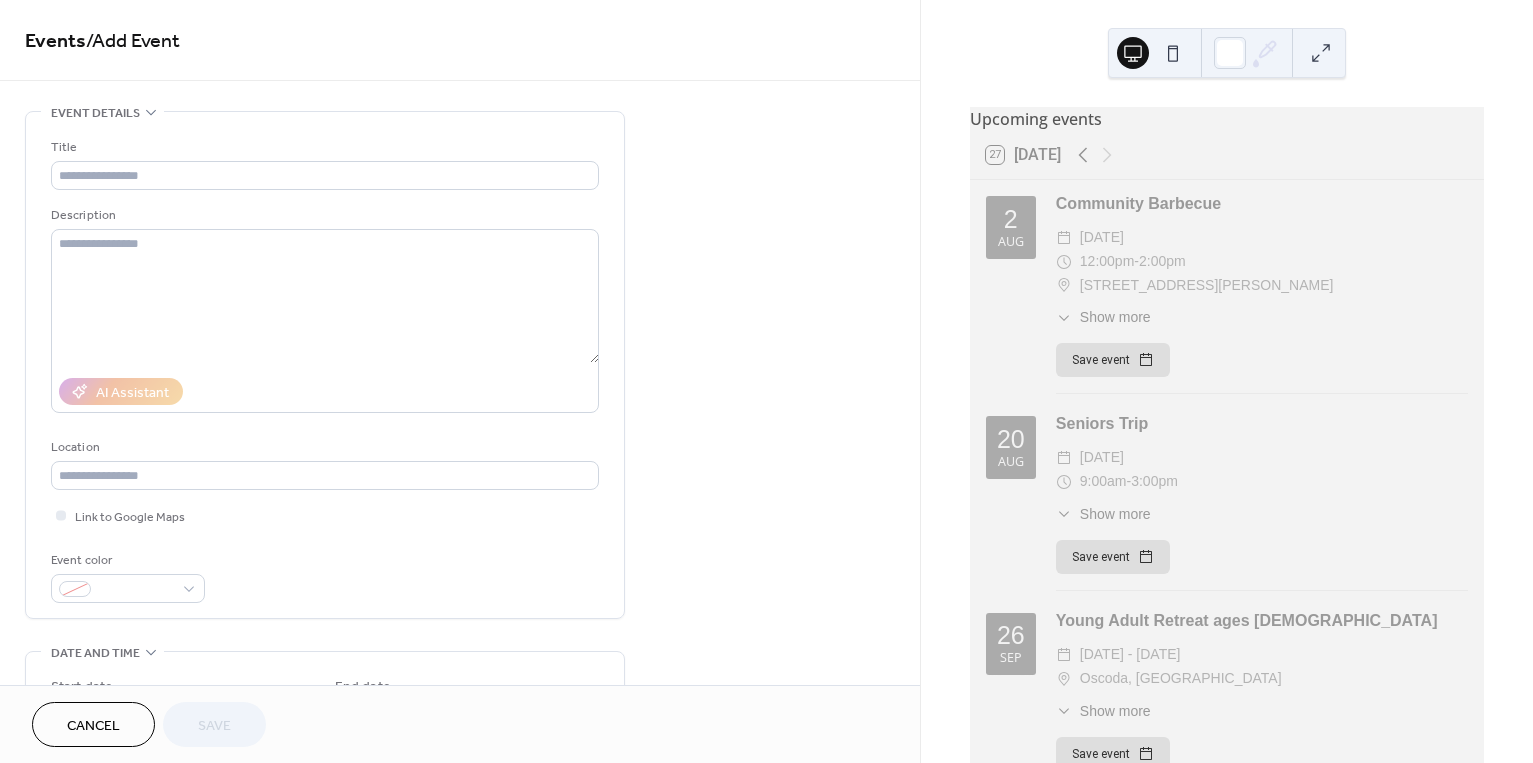 scroll, scrollTop: 0, scrollLeft: 0, axis: both 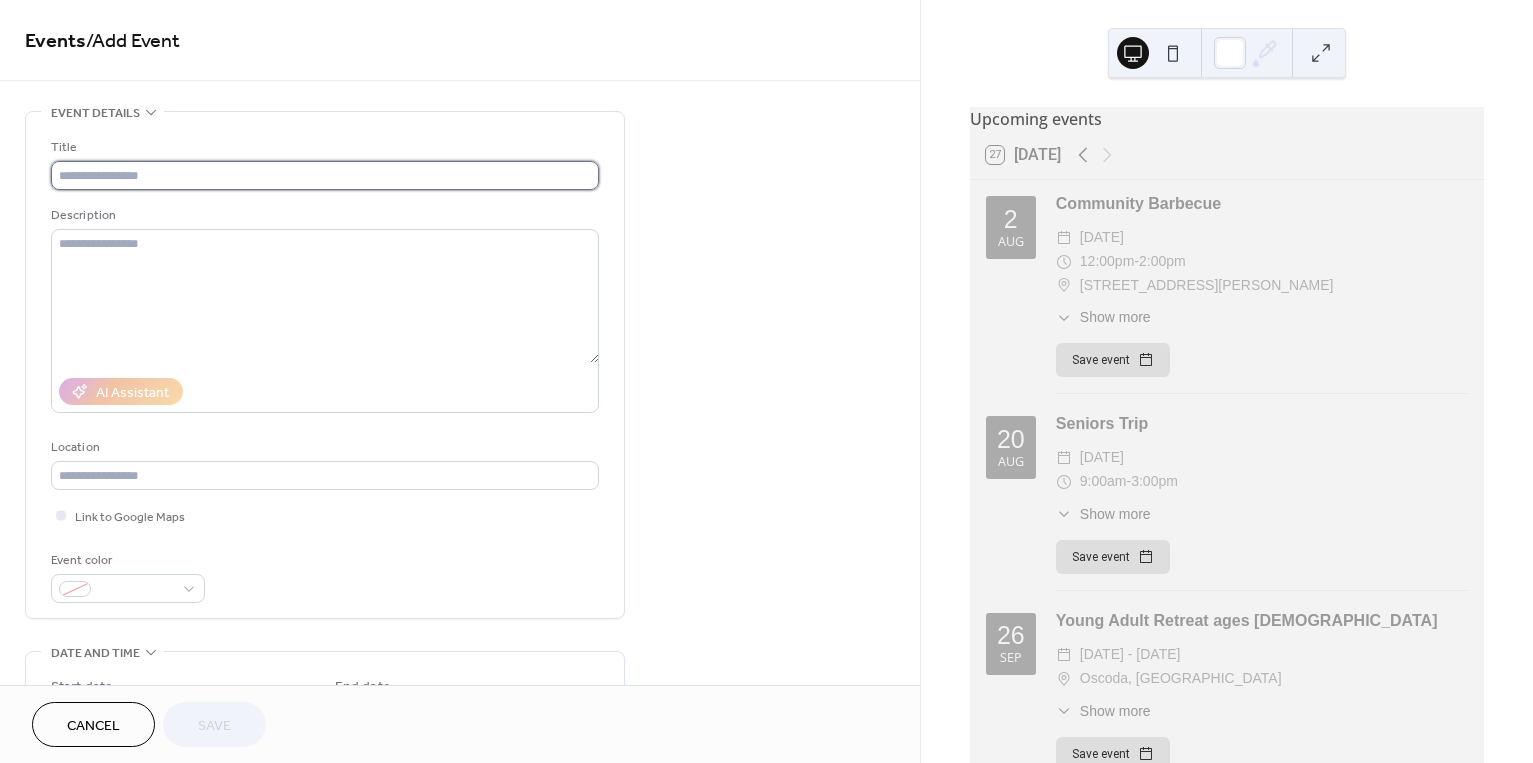 click at bounding box center (325, 175) 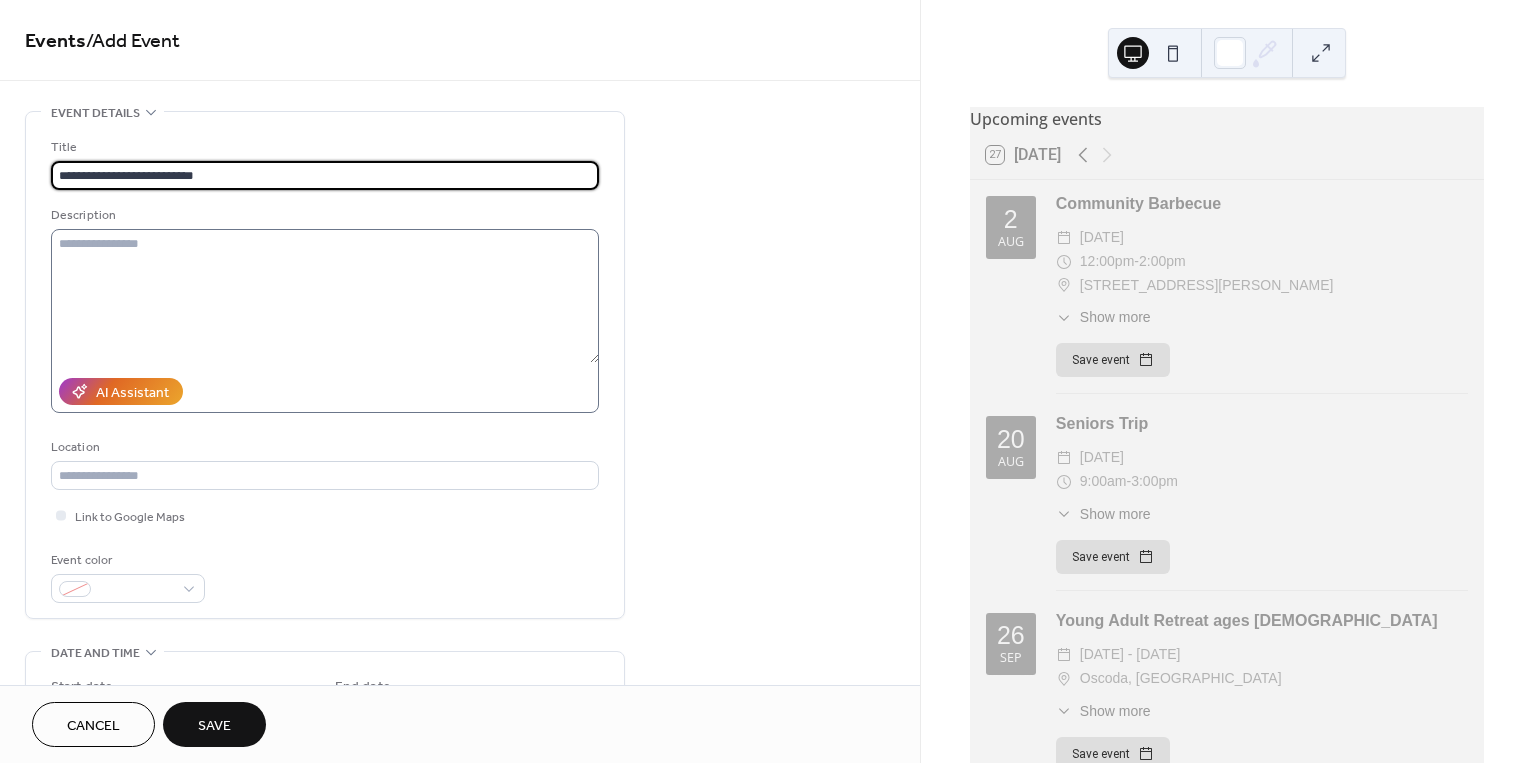 type on "**********" 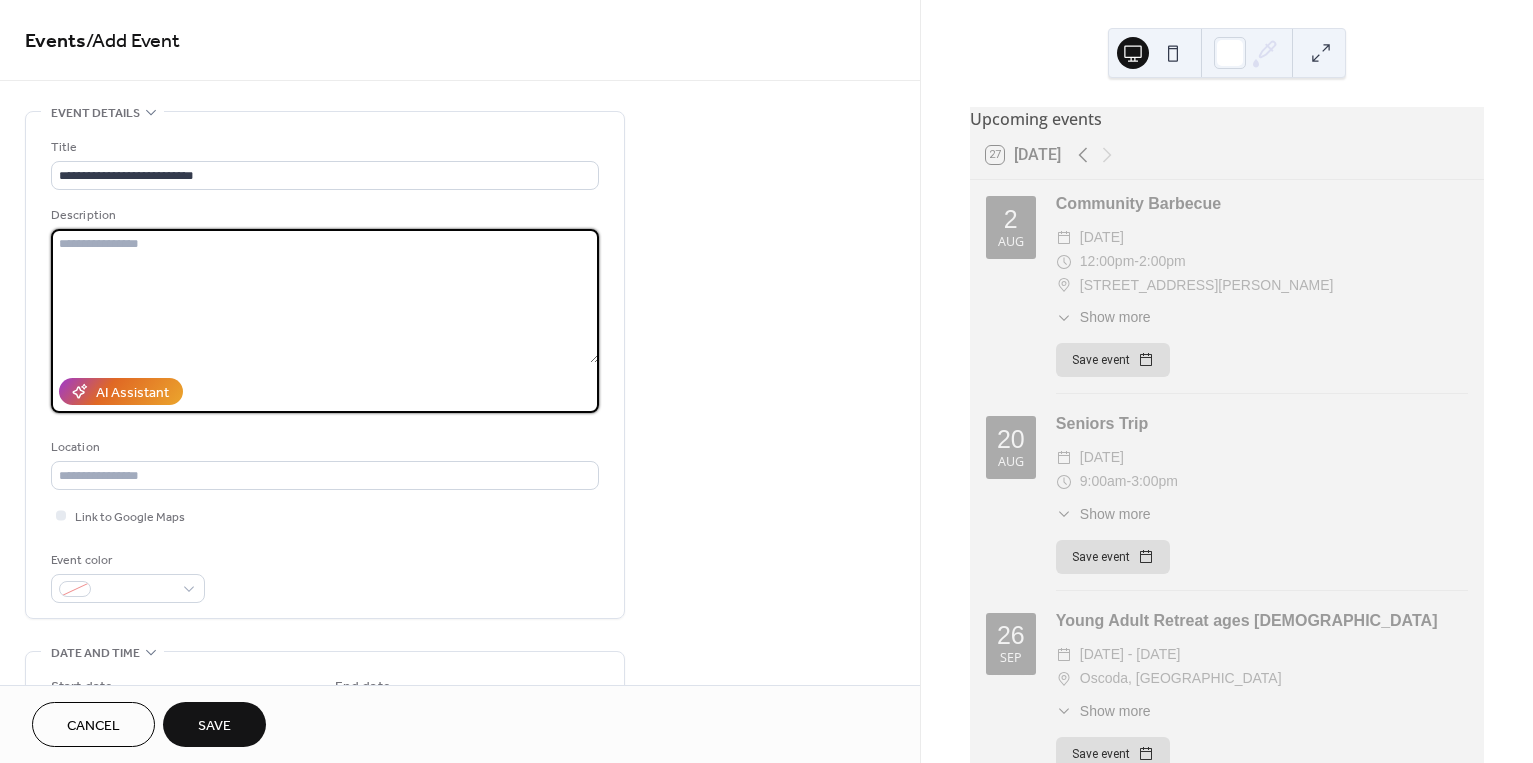 click at bounding box center [325, 296] 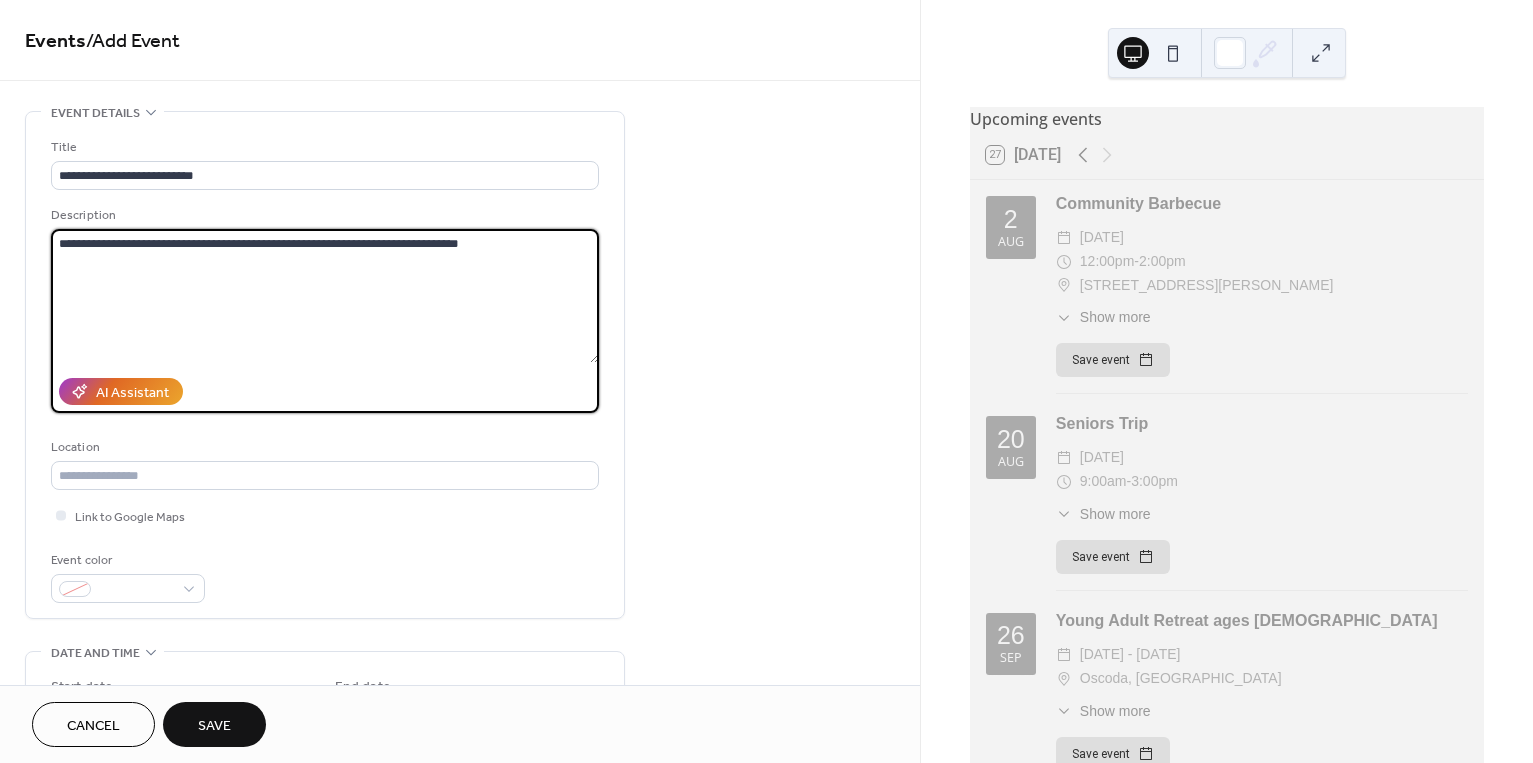 drag, startPoint x: 62, startPoint y: 241, endPoint x: 86, endPoint y: 245, distance: 24.33105 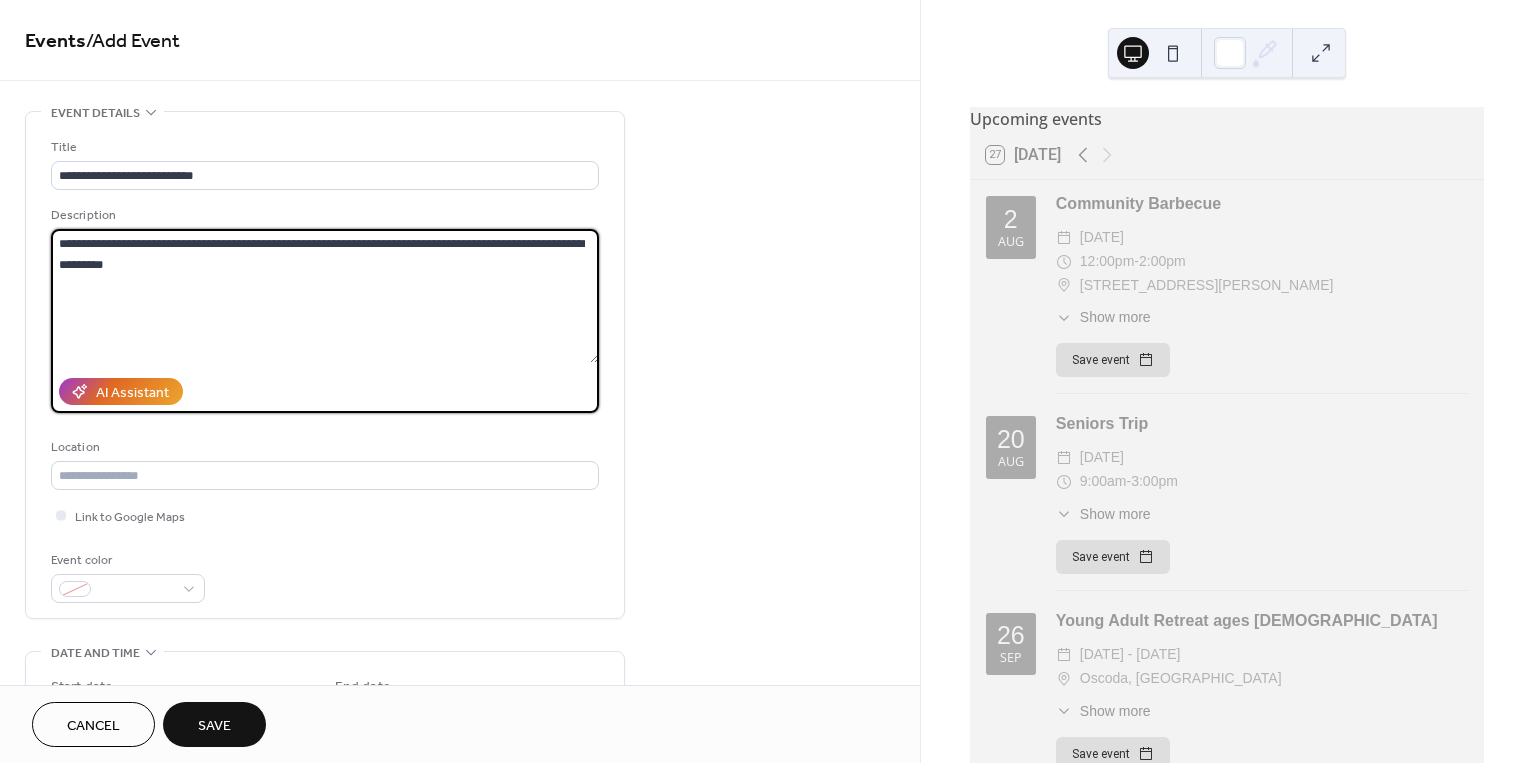 scroll, scrollTop: 24, scrollLeft: 0, axis: vertical 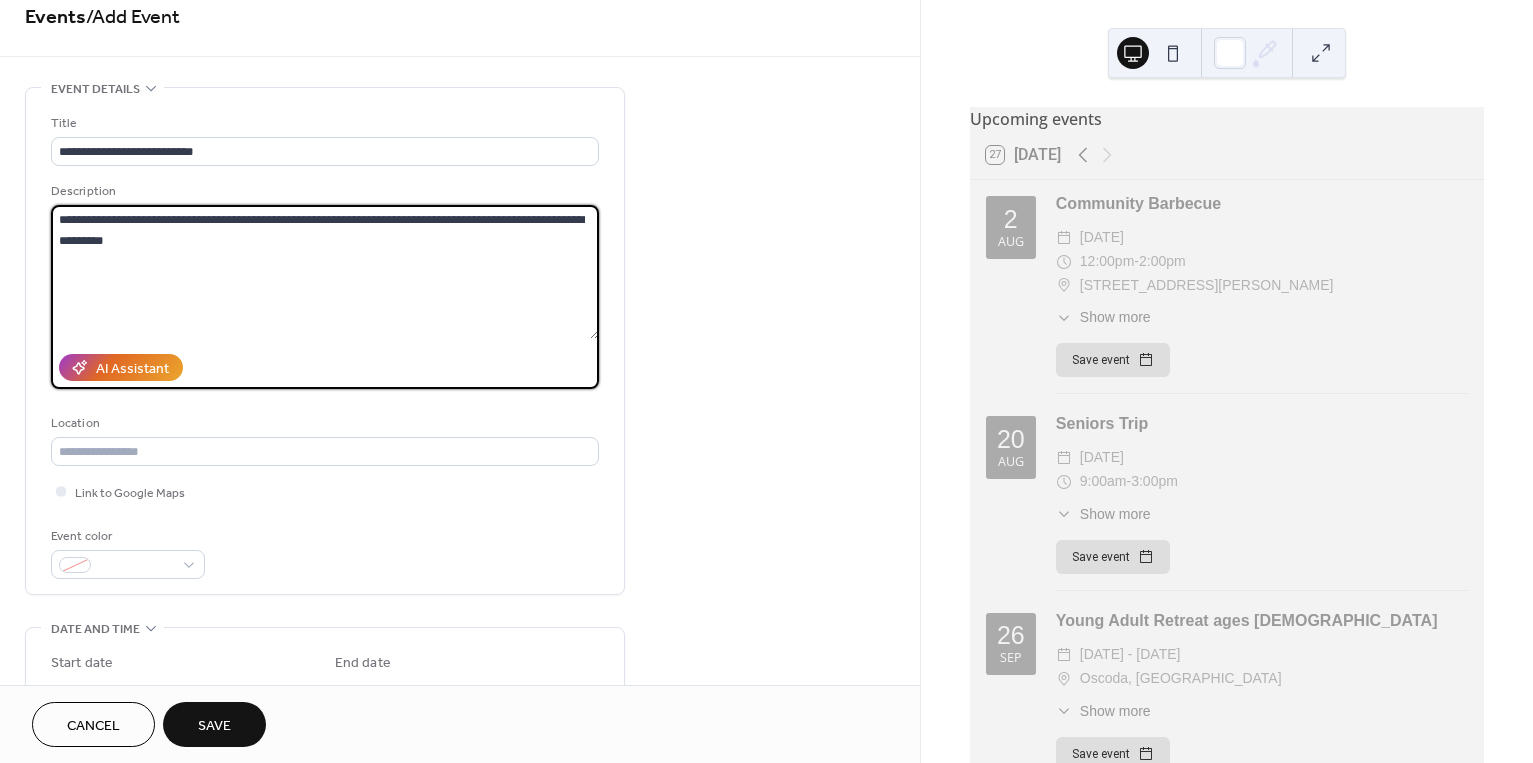 drag, startPoint x: 135, startPoint y: 247, endPoint x: 237, endPoint y: 244, distance: 102.044106 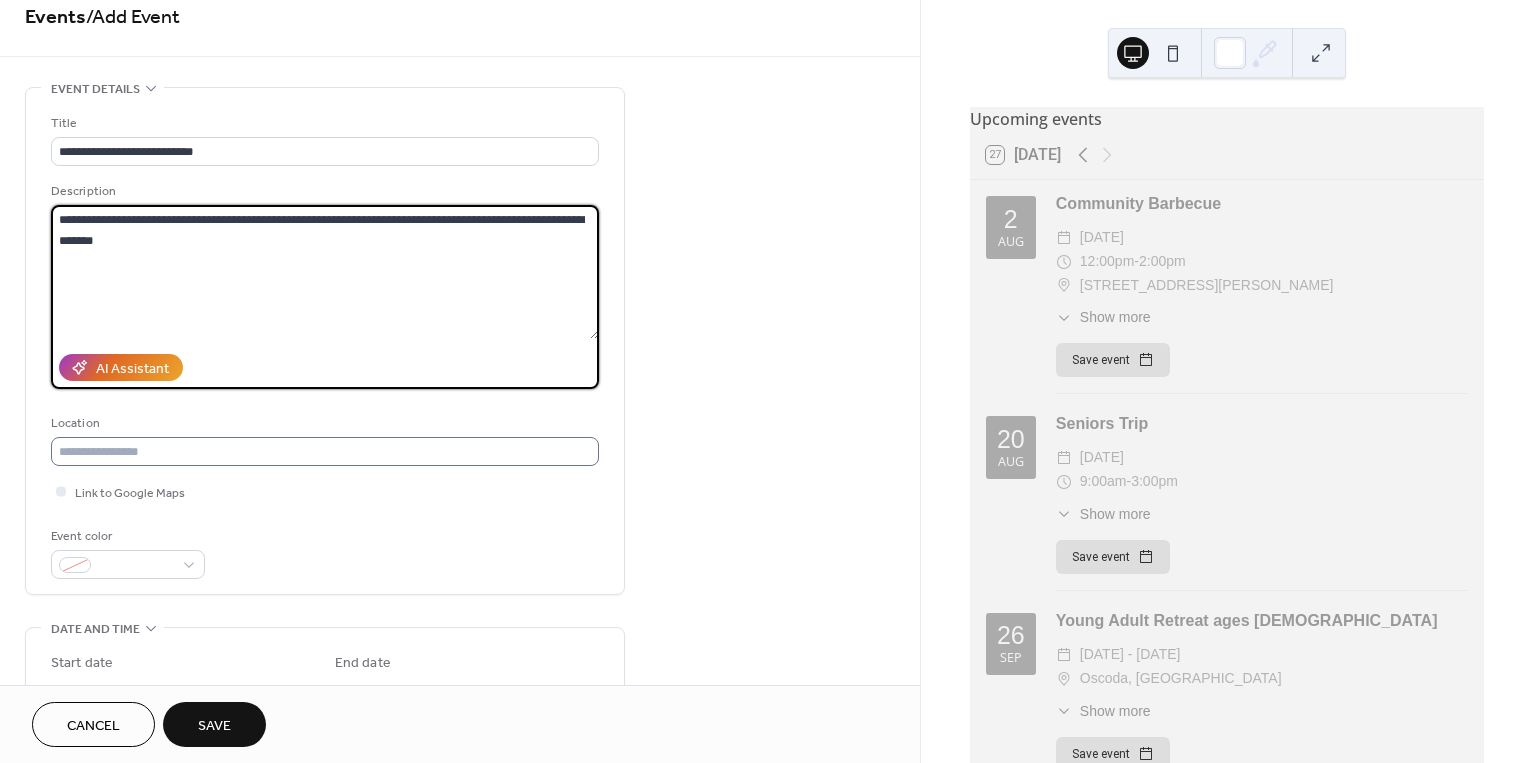 type on "**********" 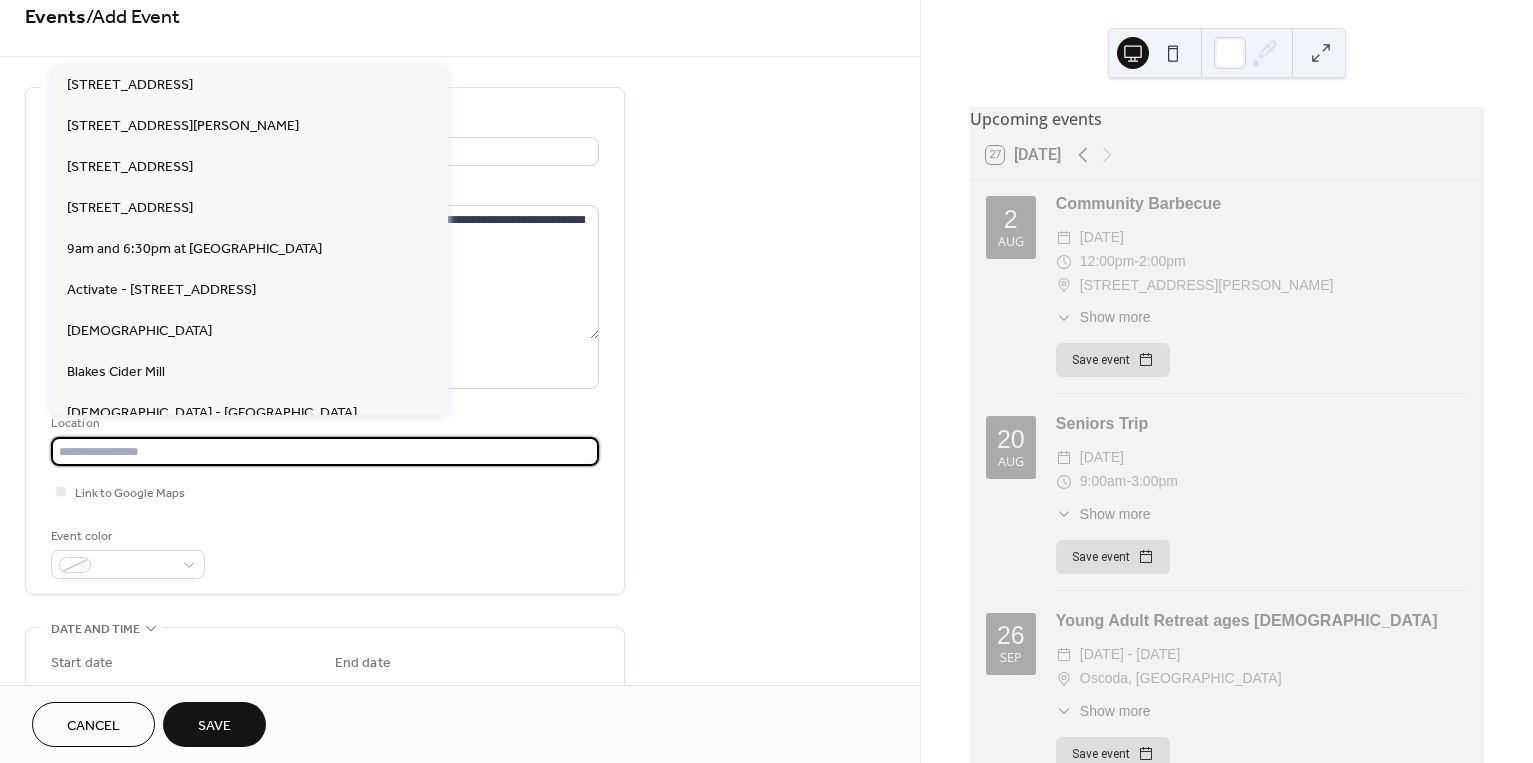 drag, startPoint x: 112, startPoint y: 452, endPoint x: 482, endPoint y: 398, distance: 373.91977 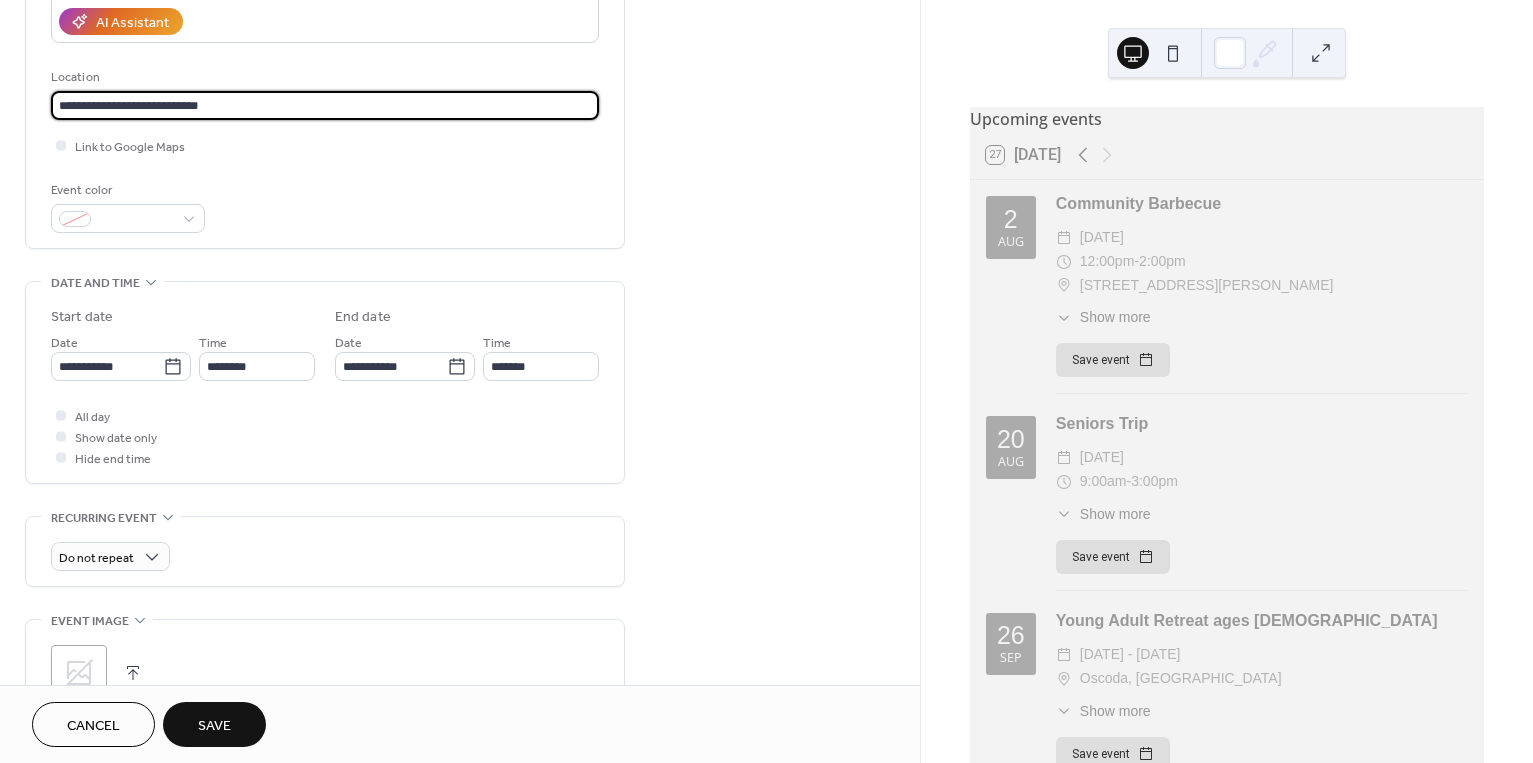 scroll, scrollTop: 371, scrollLeft: 0, axis: vertical 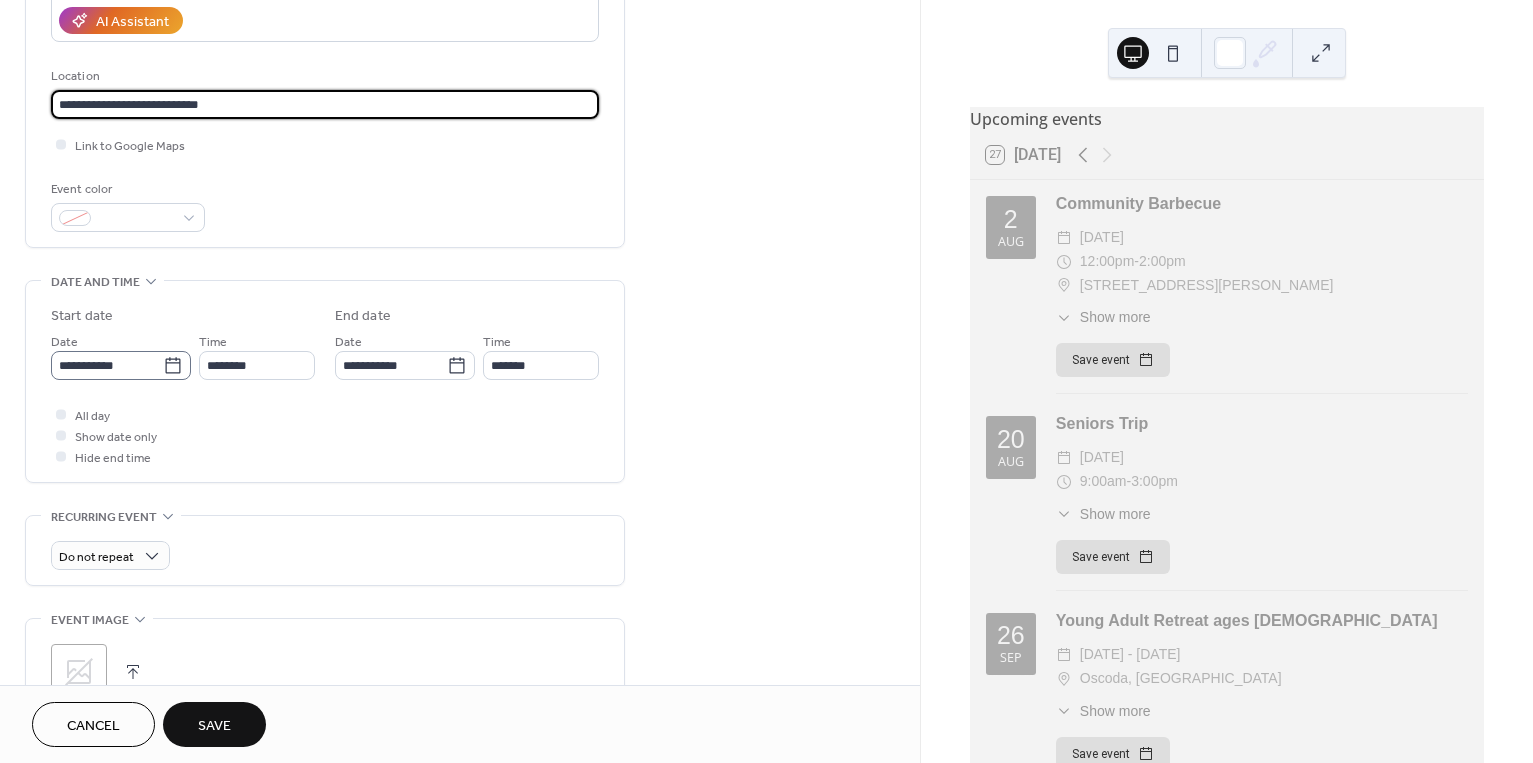 type on "**********" 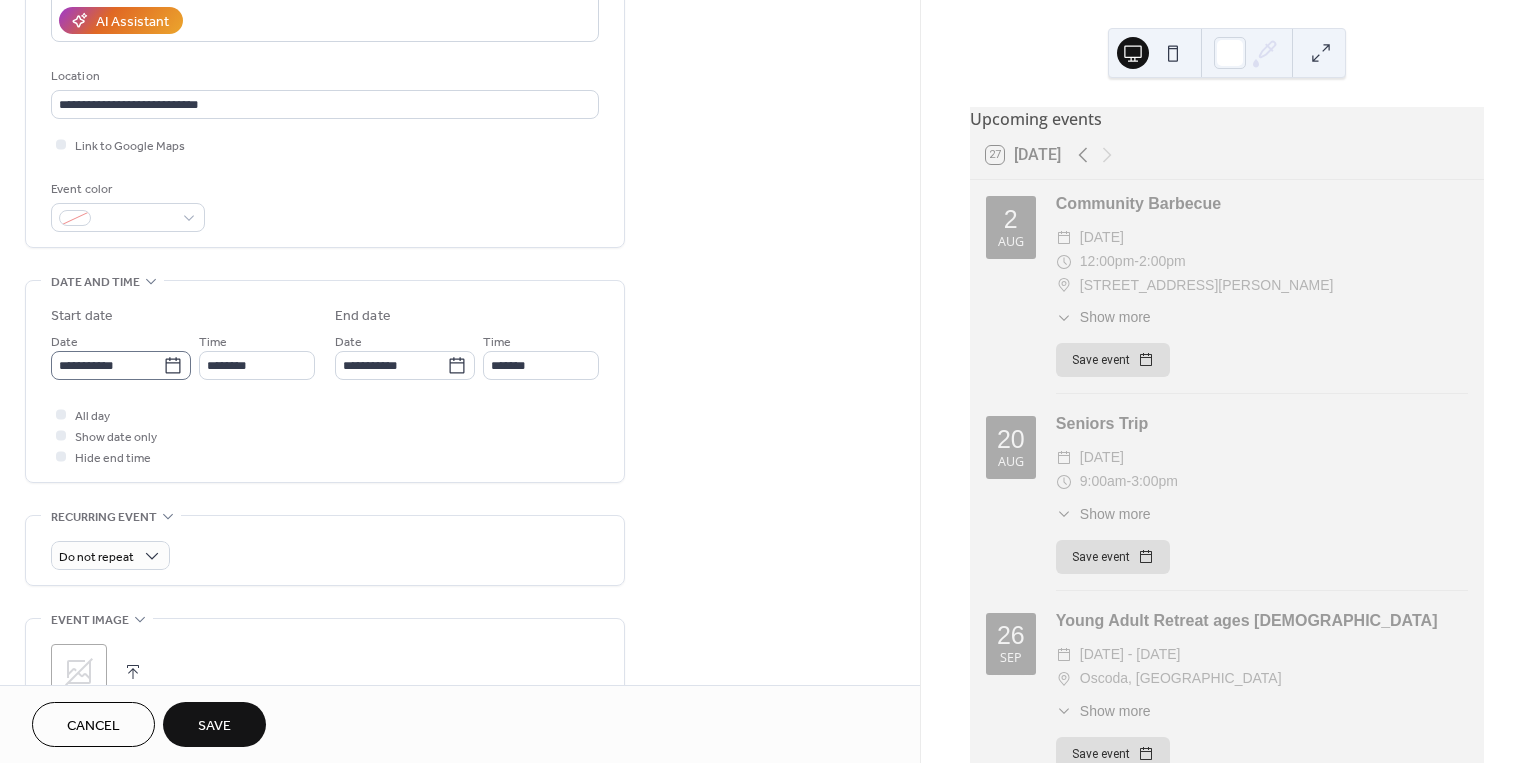 click 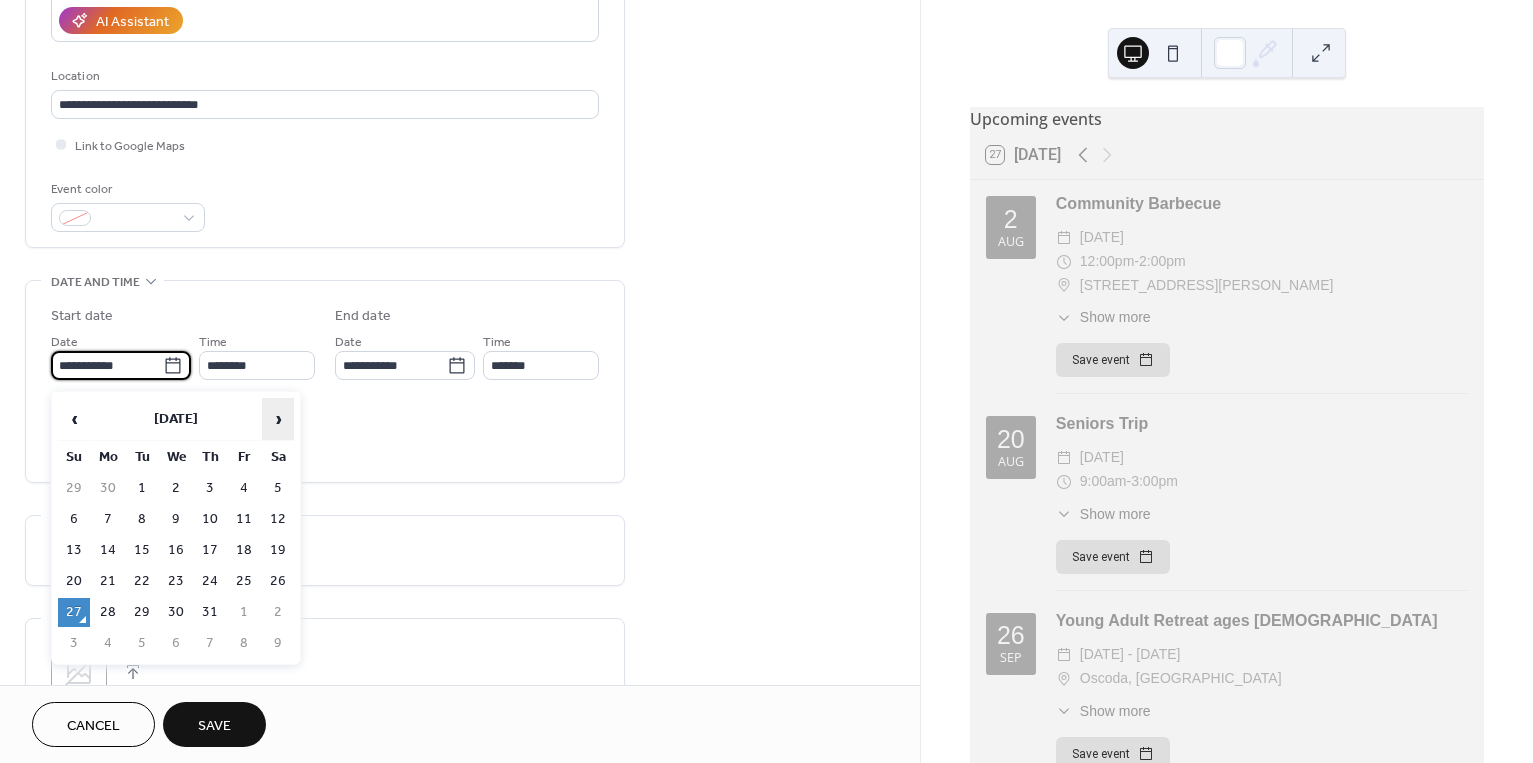 click on "›" at bounding box center [278, 419] 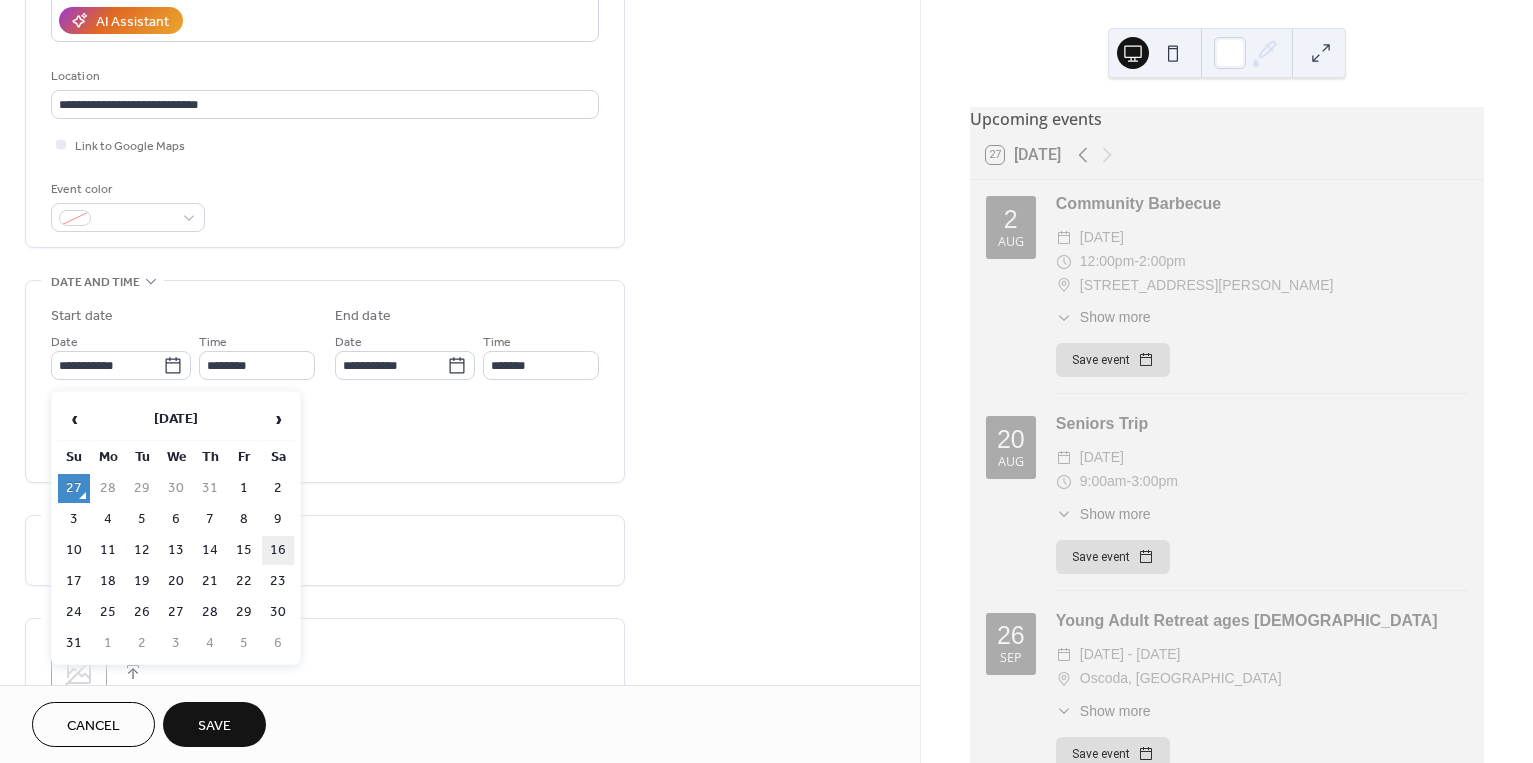 click on "16" at bounding box center [278, 550] 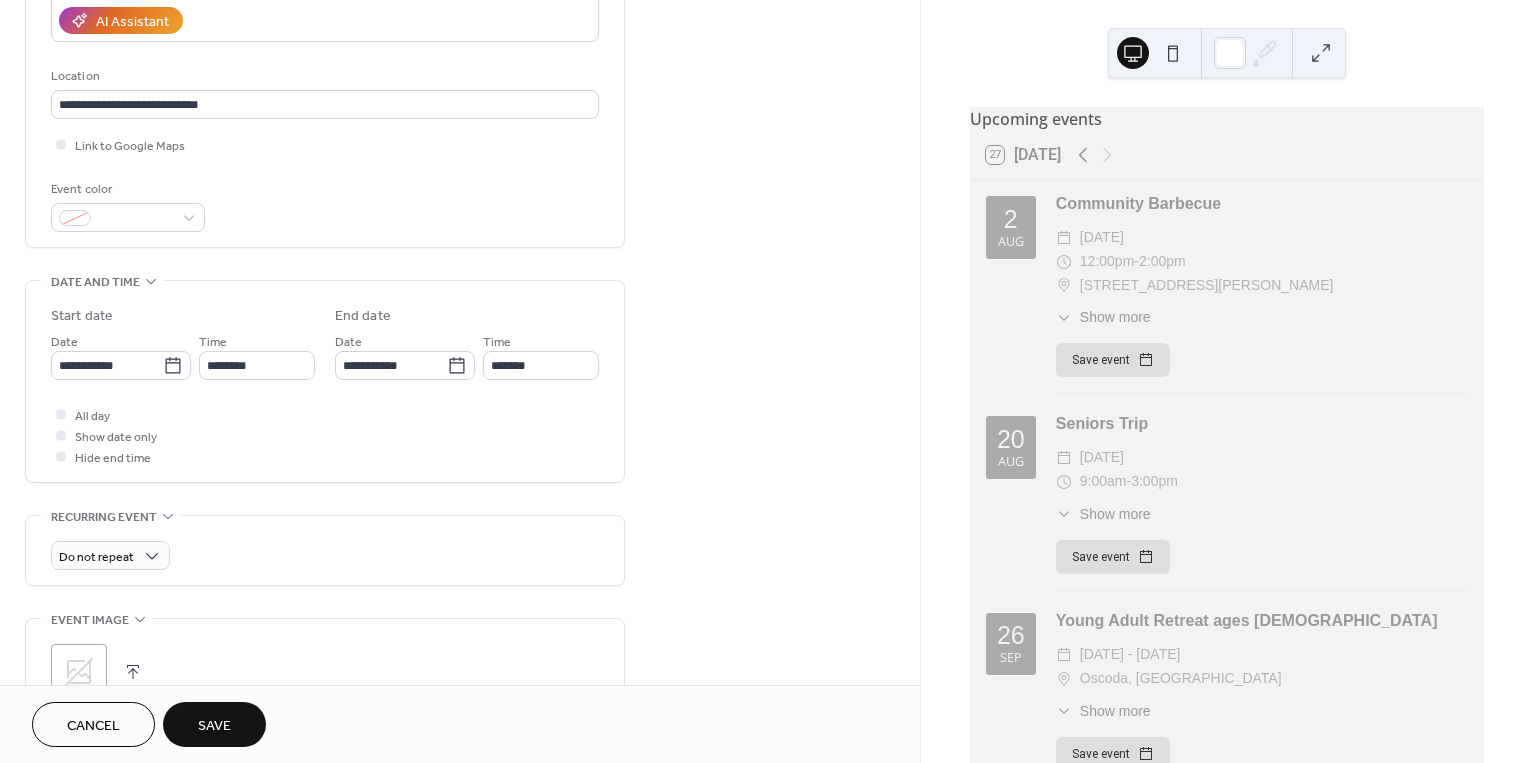type on "**********" 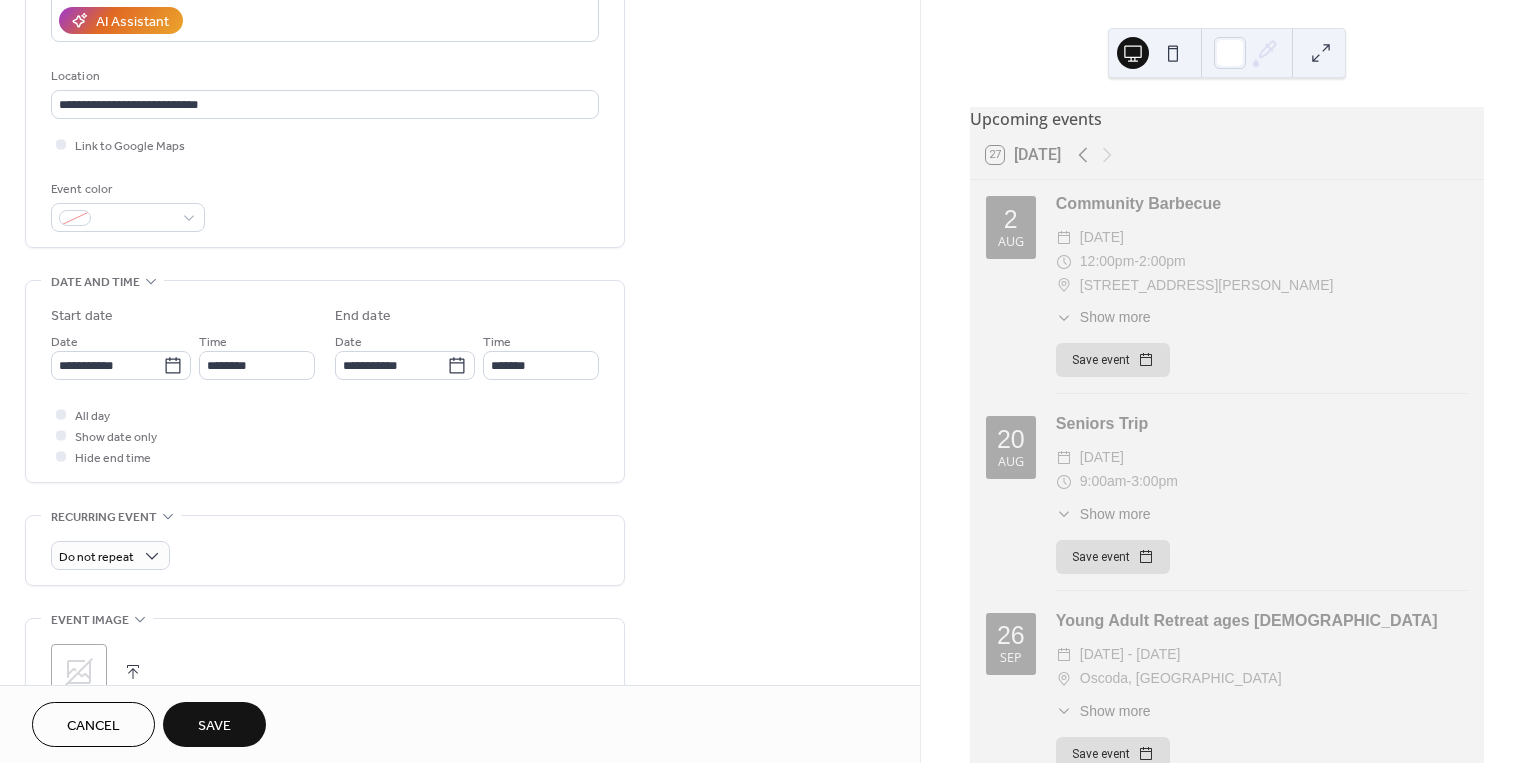 type on "**********" 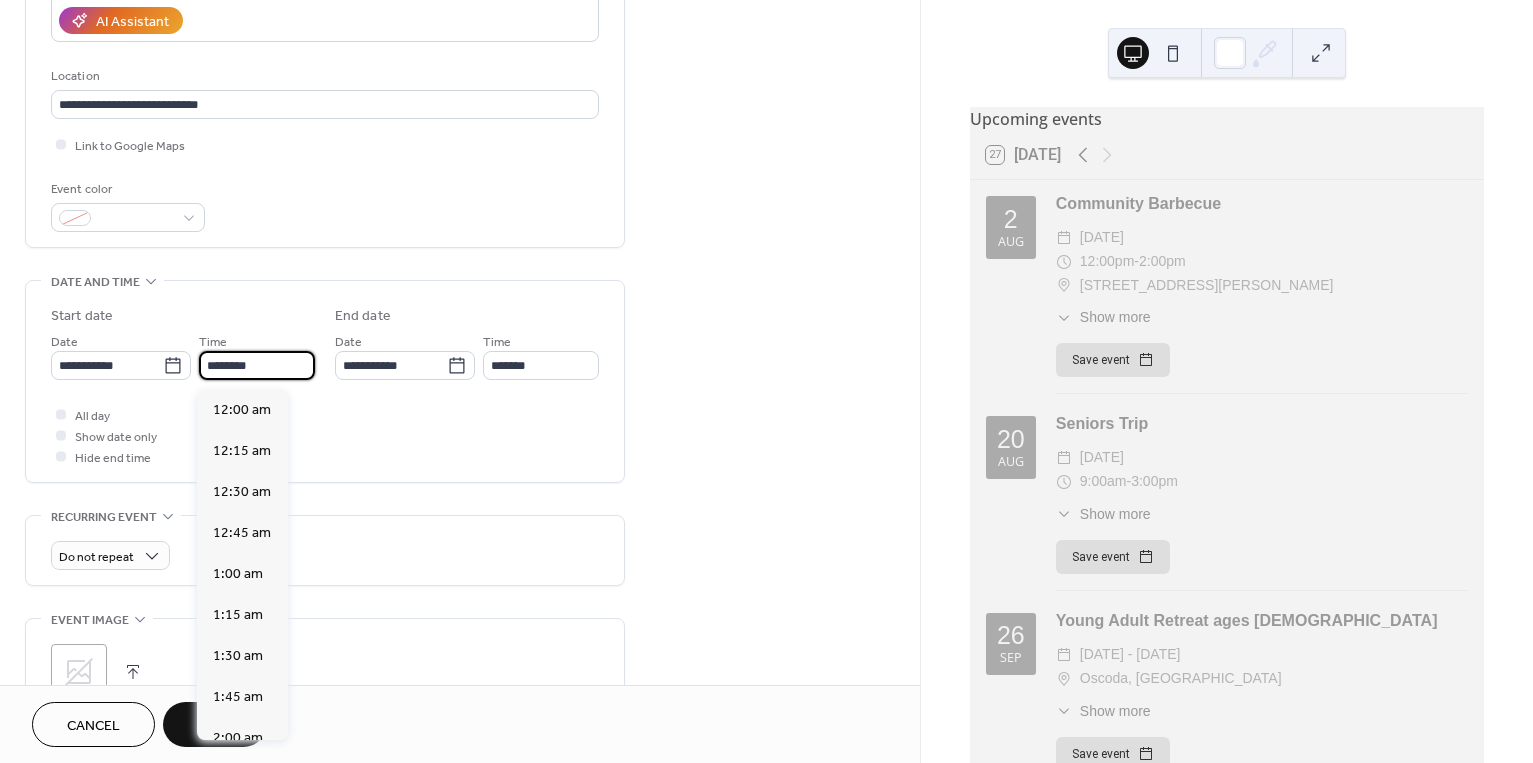 click on "********" at bounding box center (257, 365) 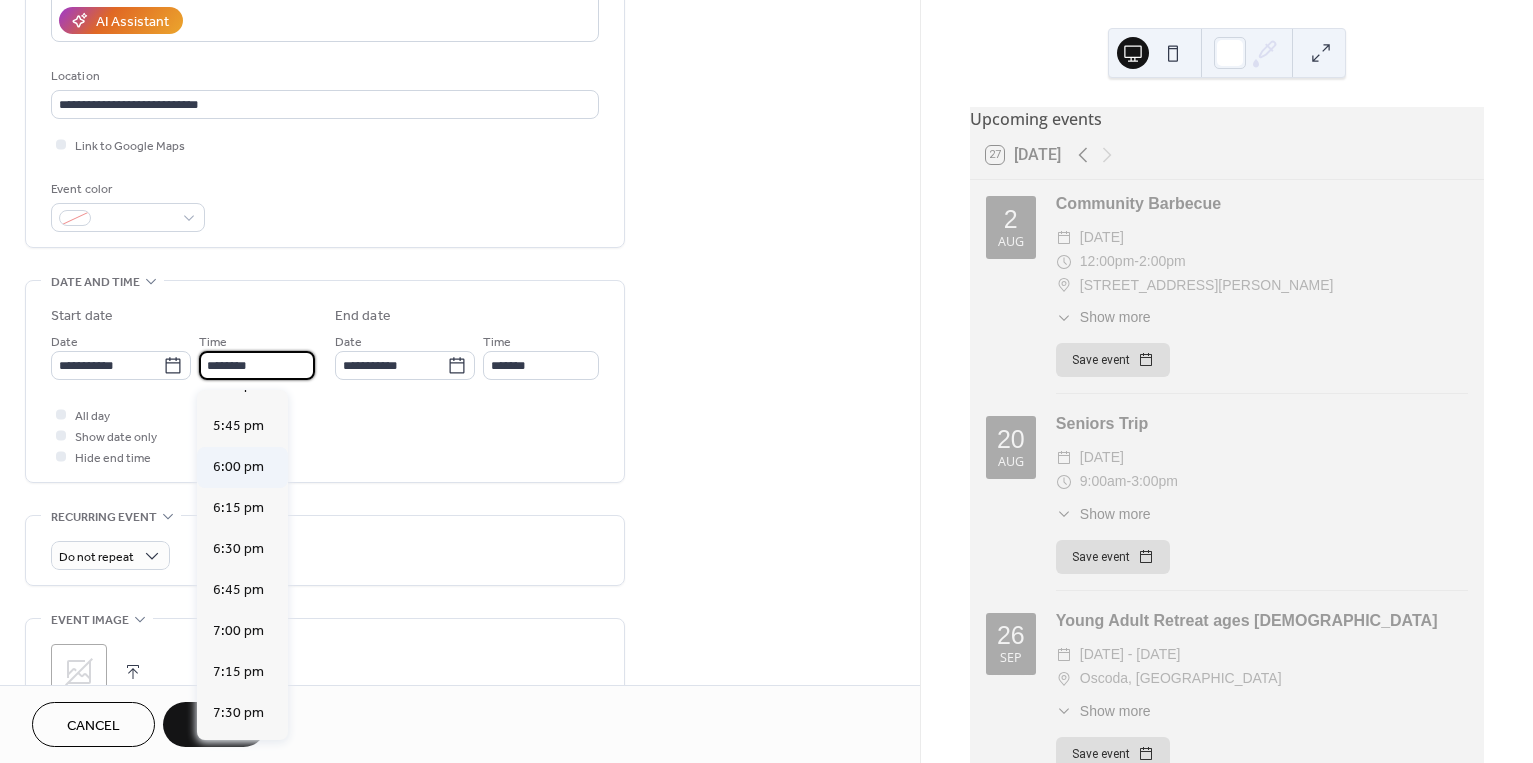 scroll, scrollTop: 2897, scrollLeft: 0, axis: vertical 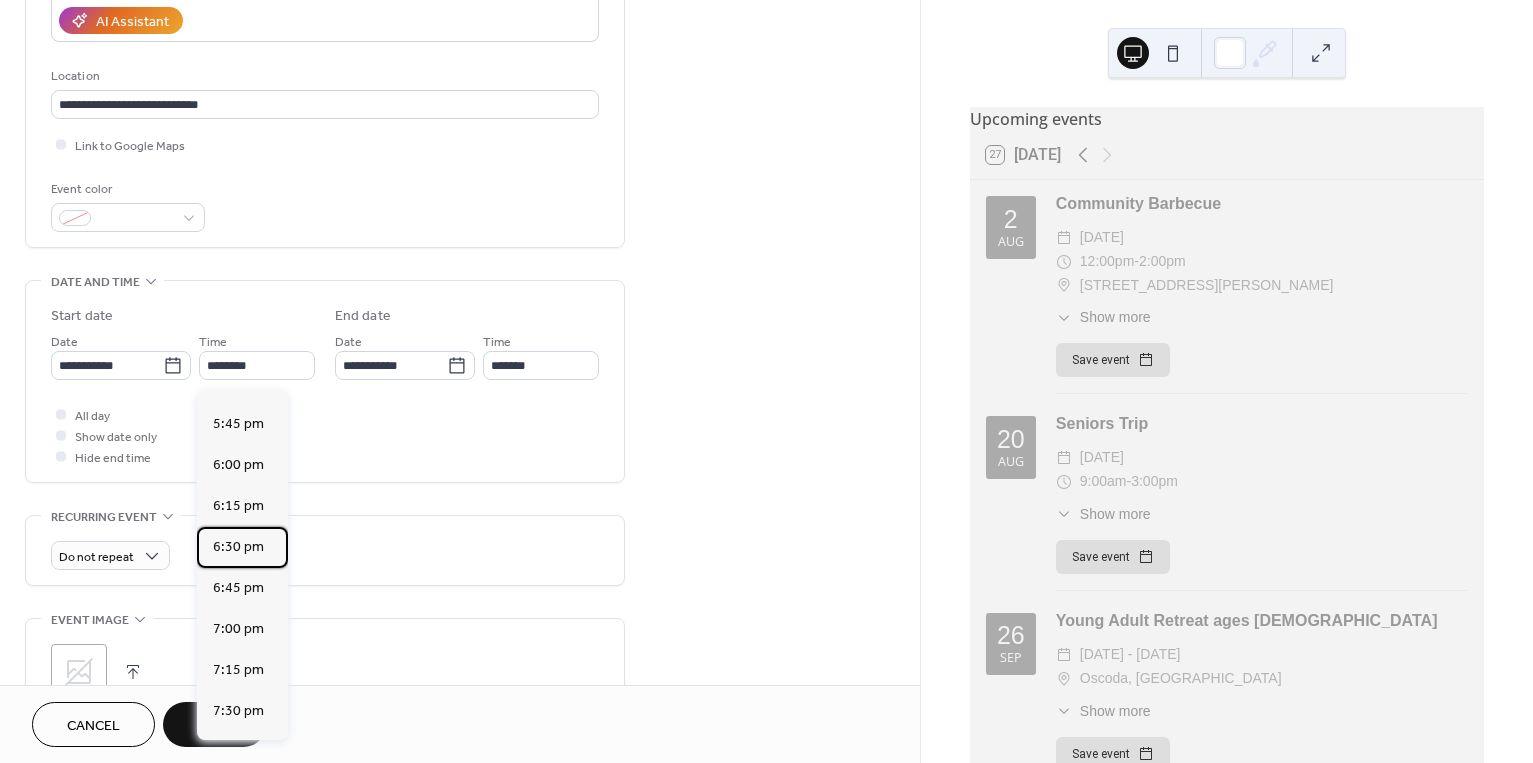 drag, startPoint x: 246, startPoint y: 541, endPoint x: 383, endPoint y: 471, distance: 153.84732 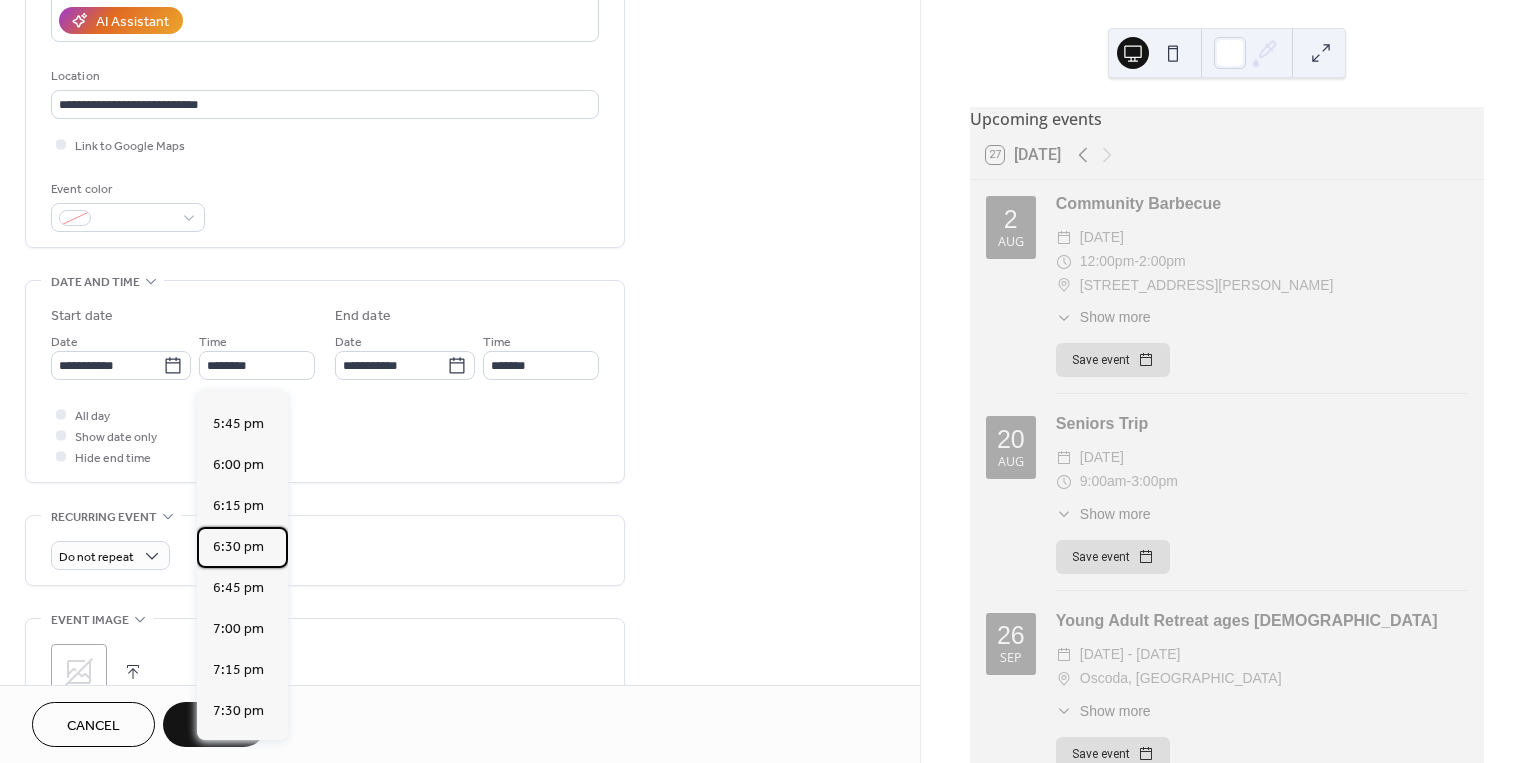 click on "6:30 pm" at bounding box center [238, 547] 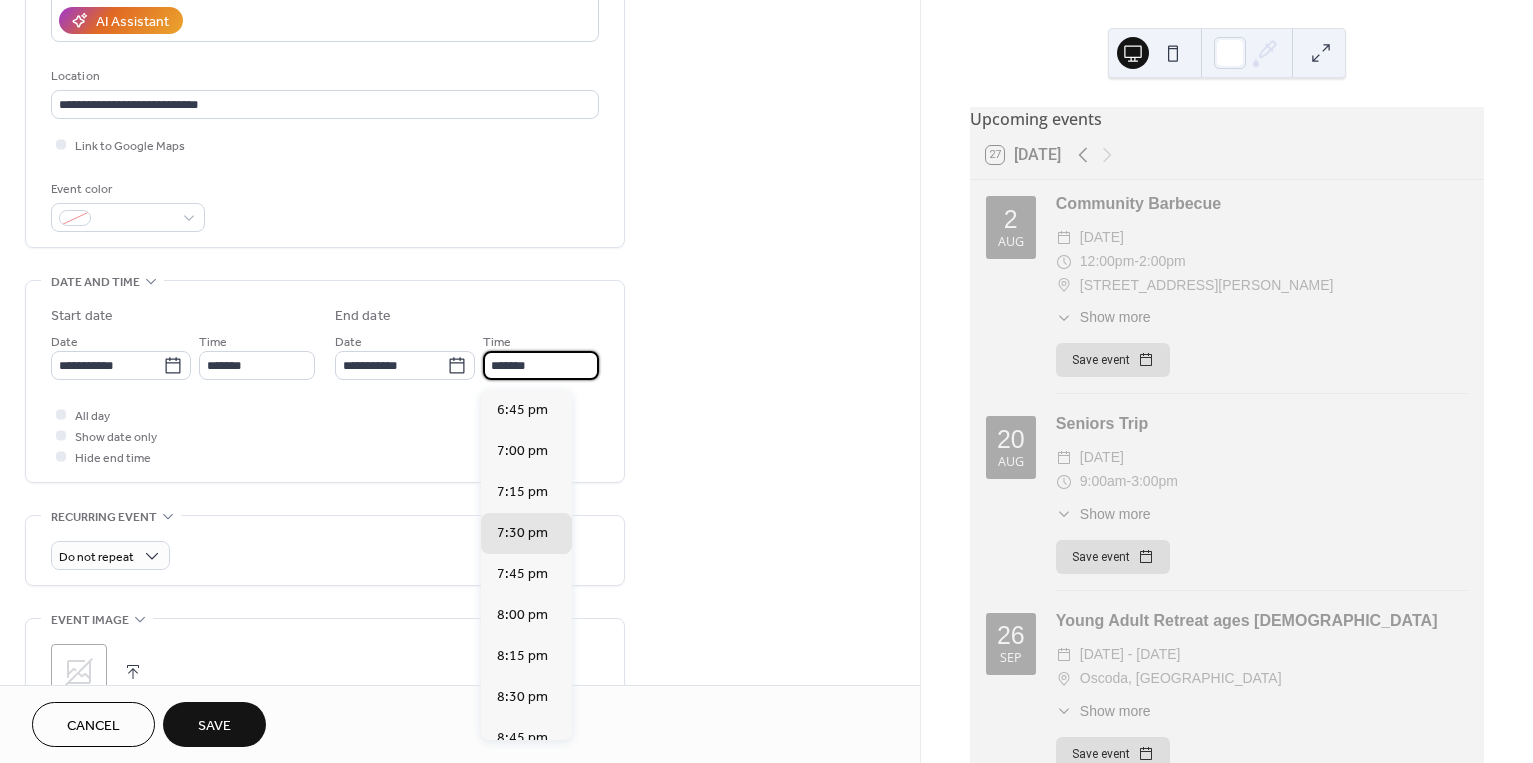 click on "*******" at bounding box center (541, 365) 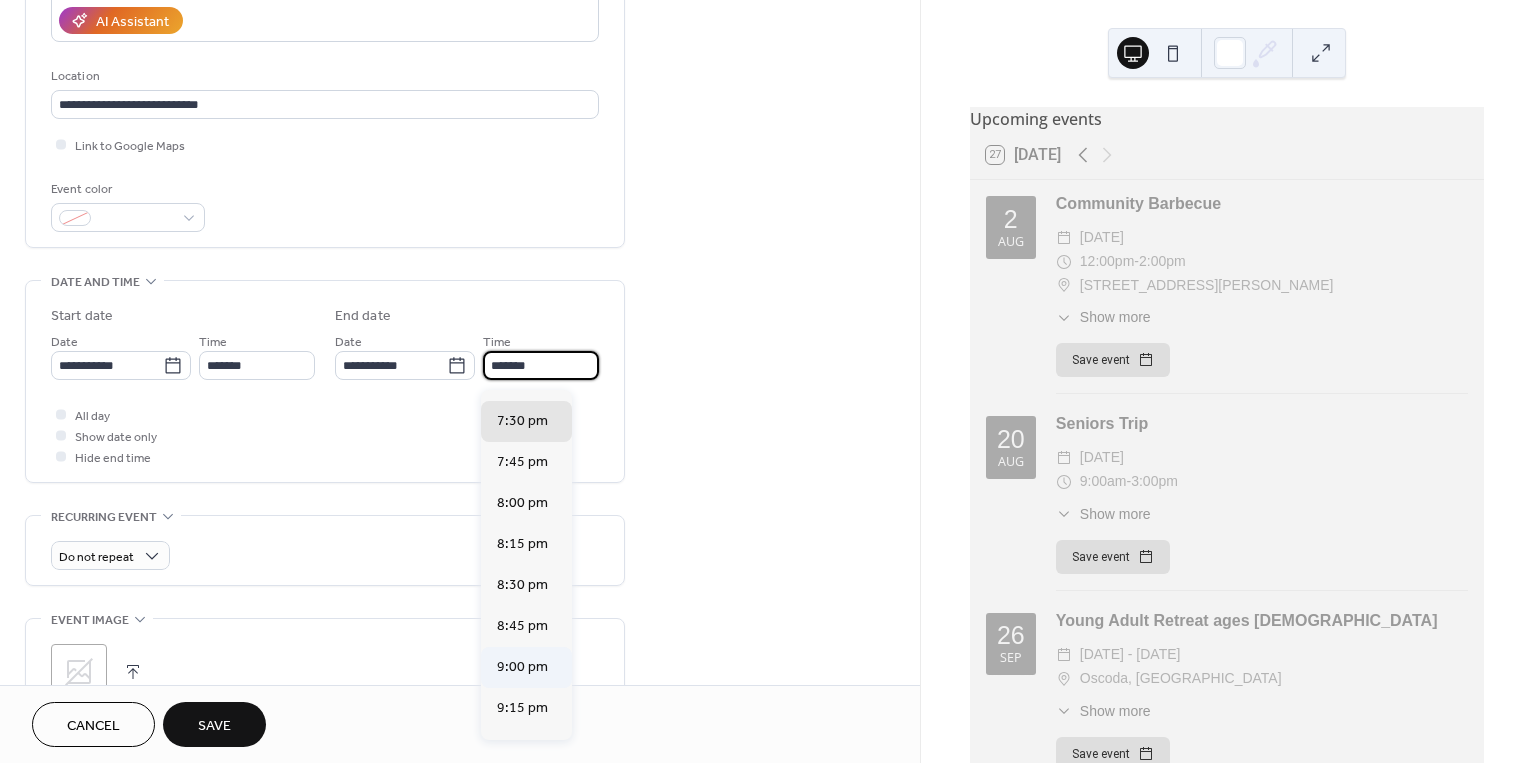 scroll, scrollTop: 119, scrollLeft: 0, axis: vertical 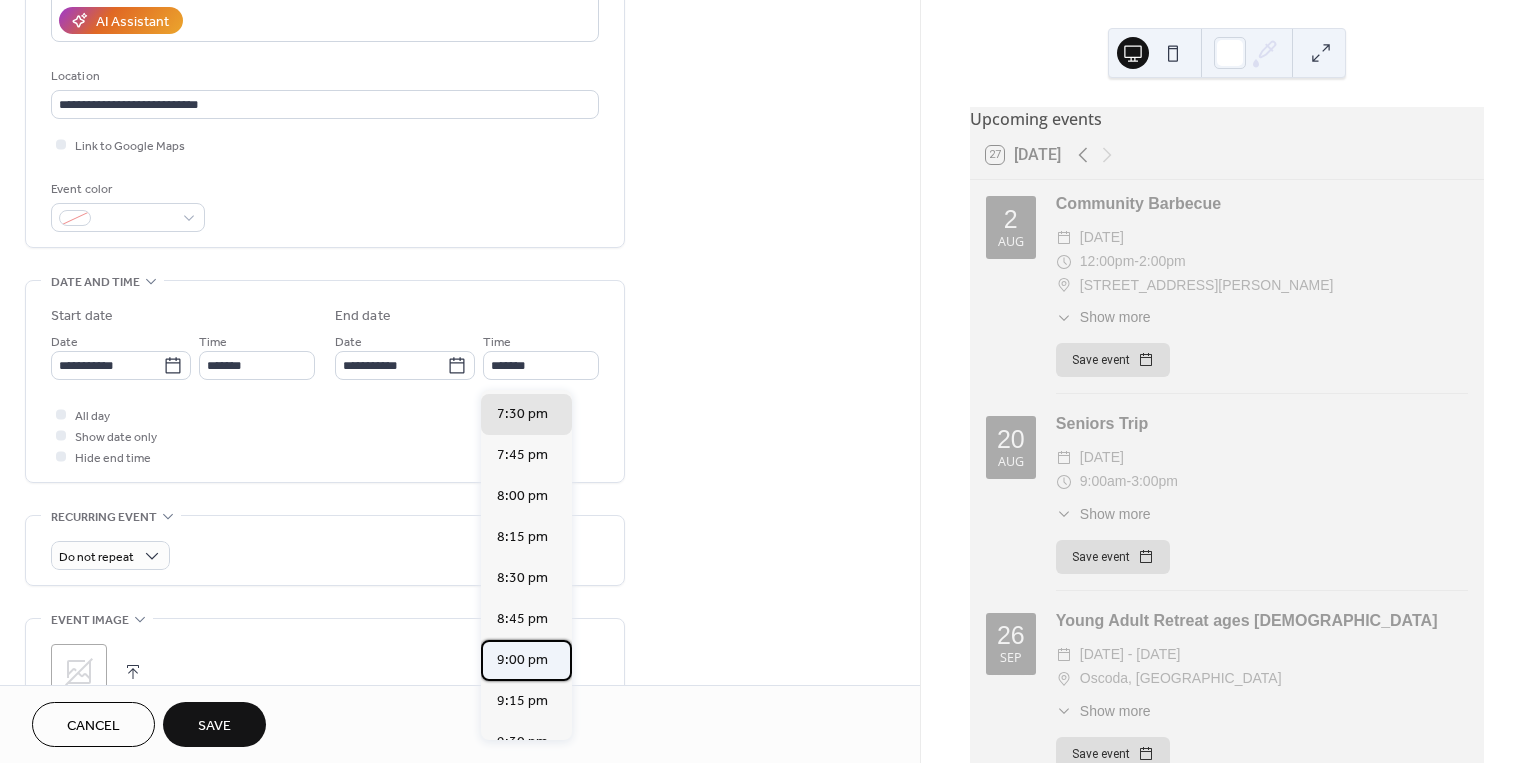 click on "9:00 pm" at bounding box center (522, 660) 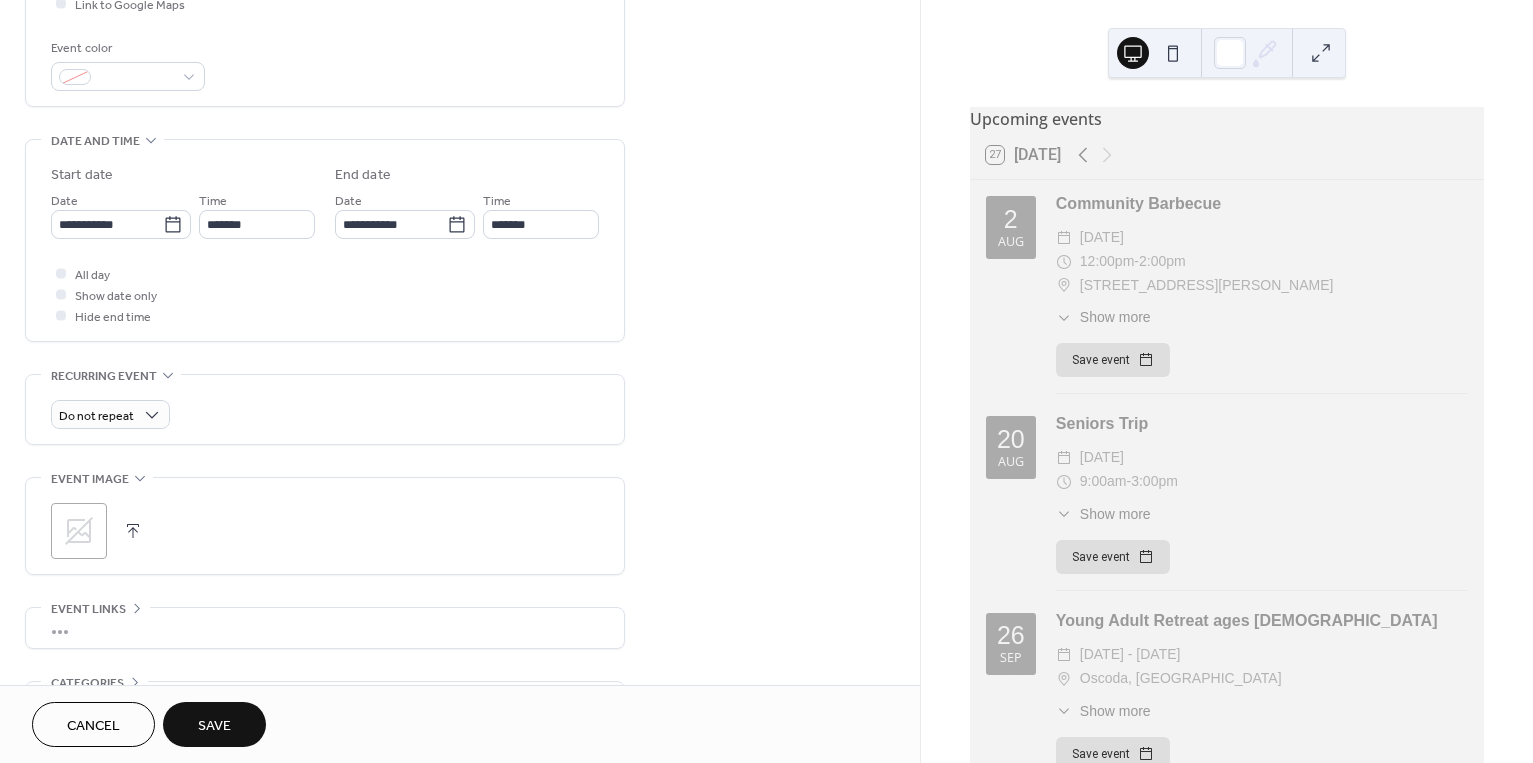 scroll, scrollTop: 518, scrollLeft: 0, axis: vertical 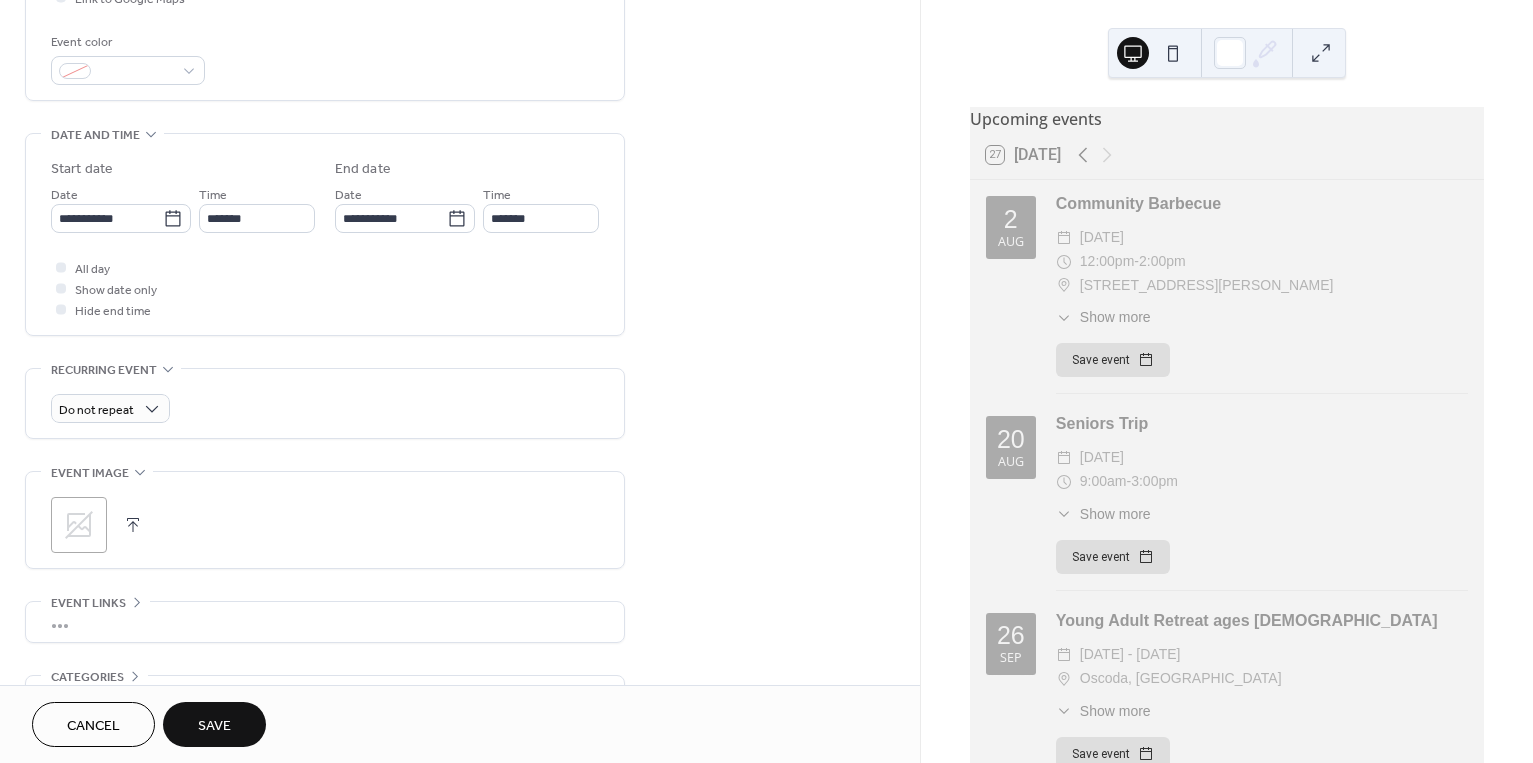click on "Save" at bounding box center [214, 726] 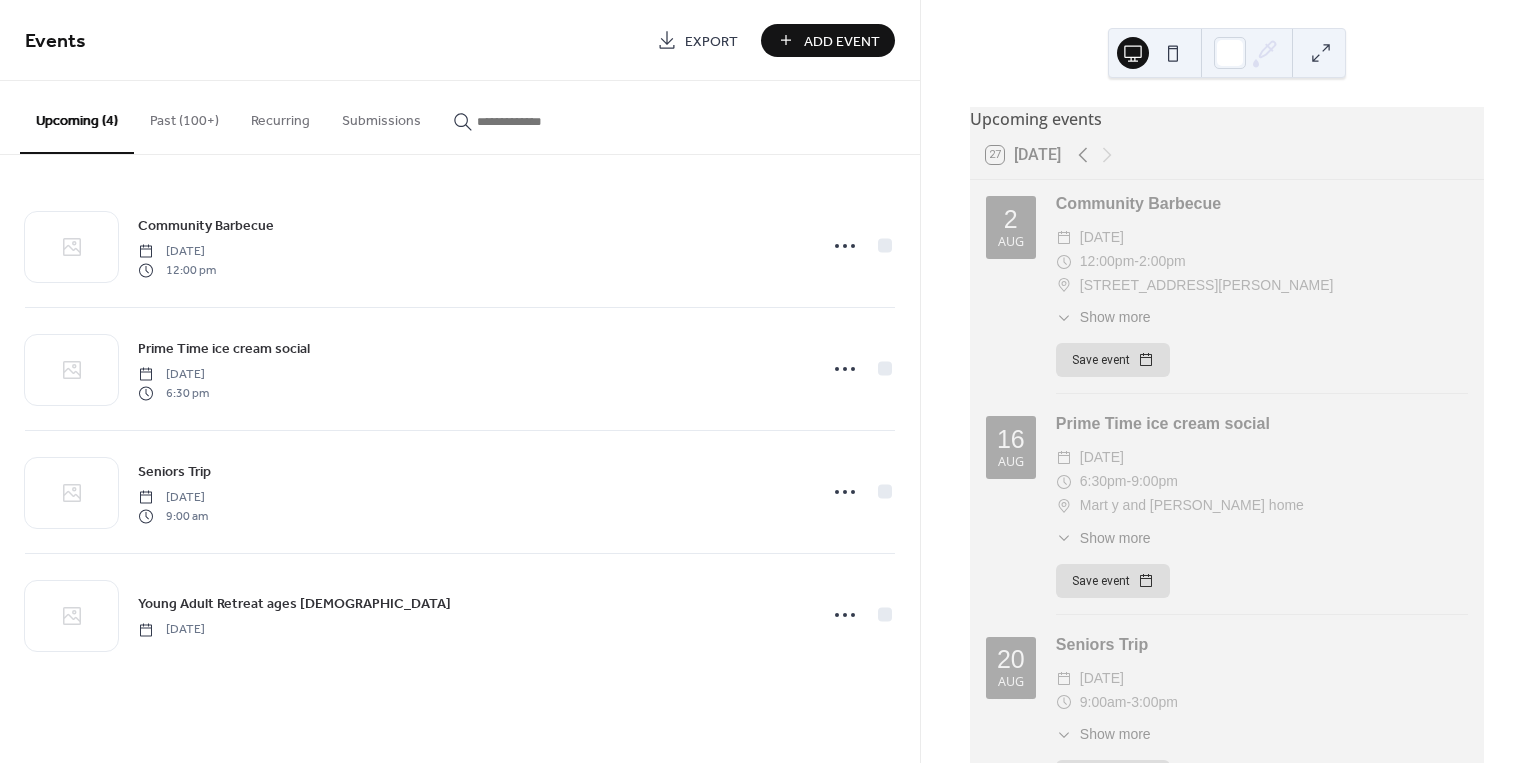 click on "[DATE]" at bounding box center [1102, 458] 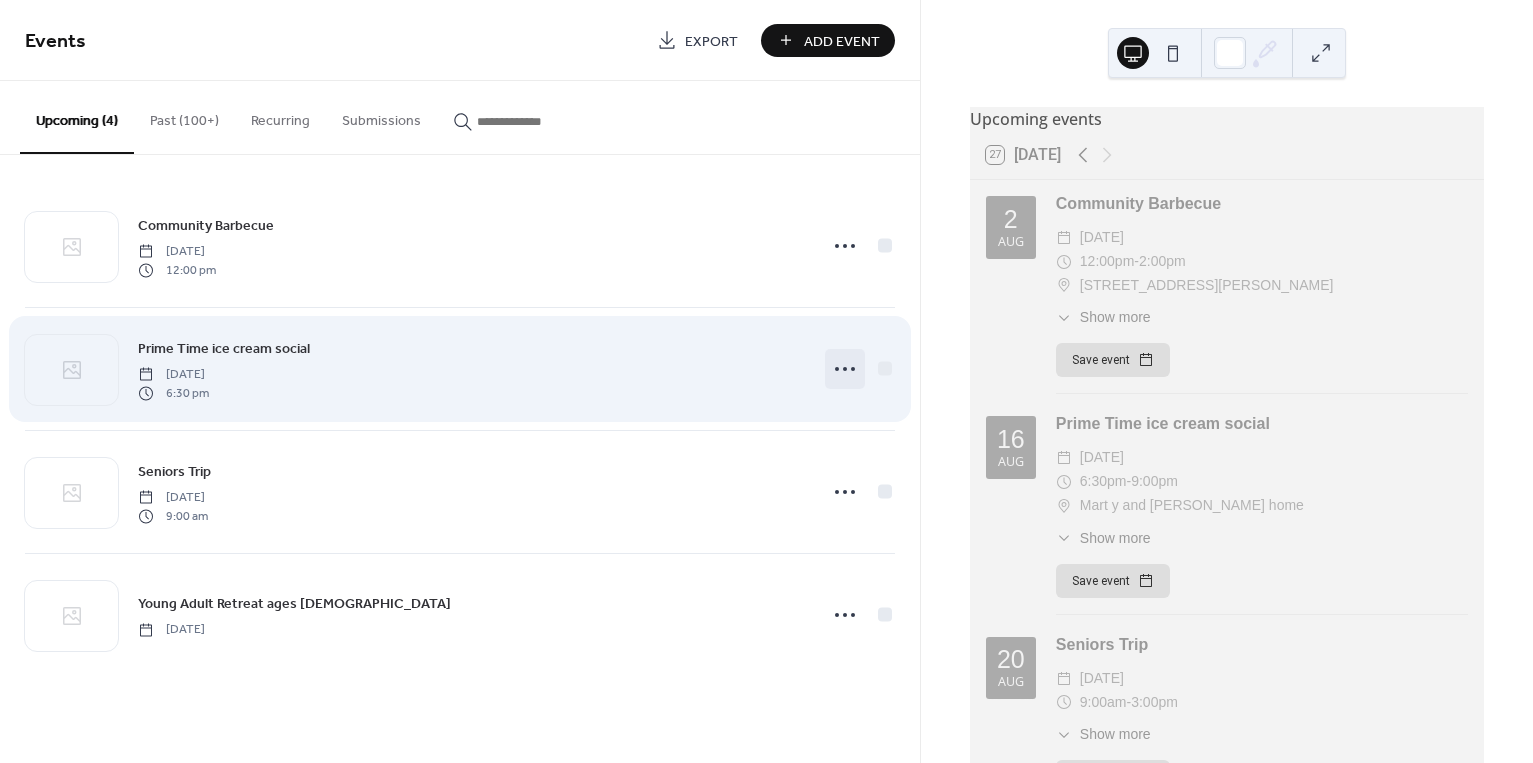 click 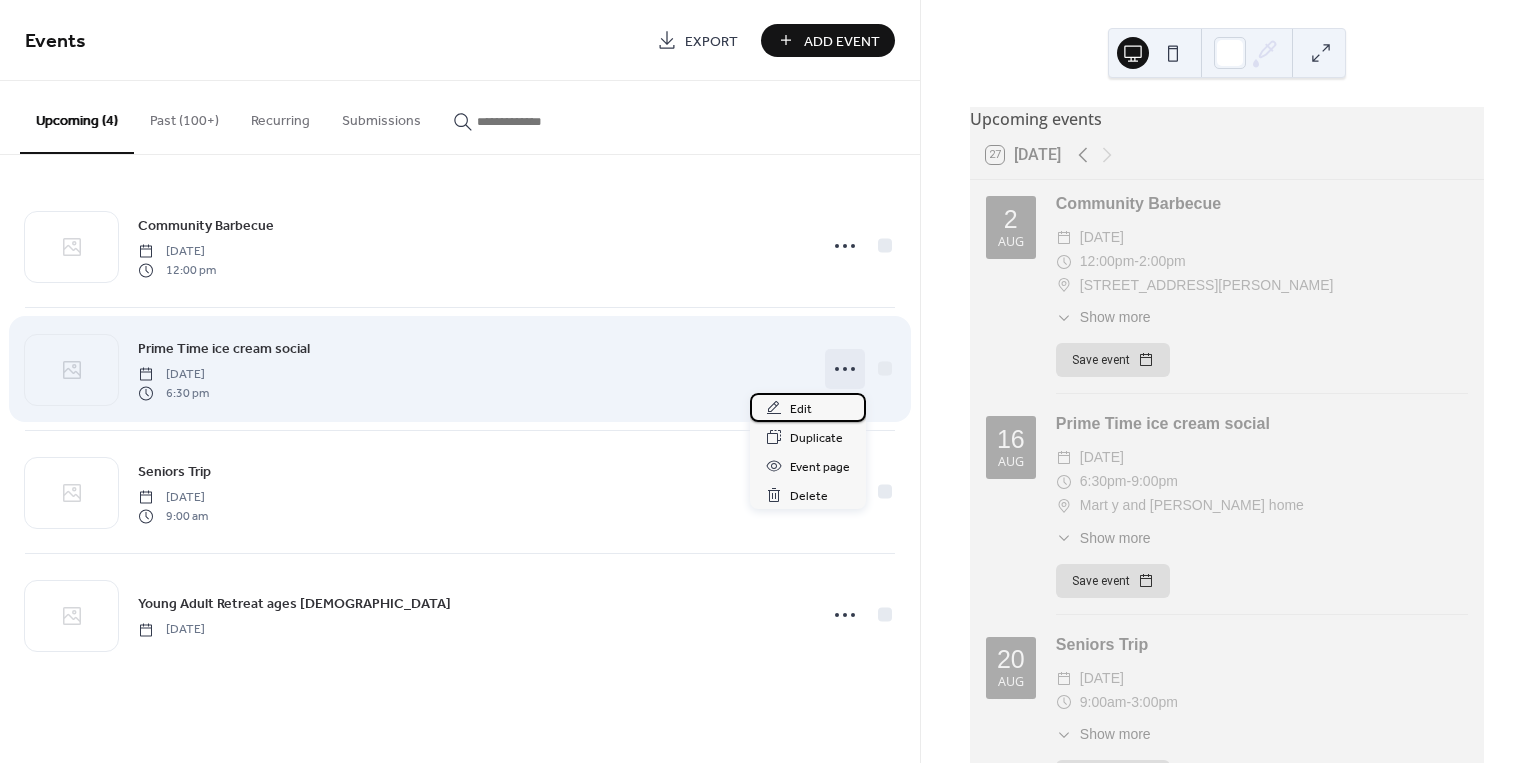 click on "Edit" at bounding box center (808, 407) 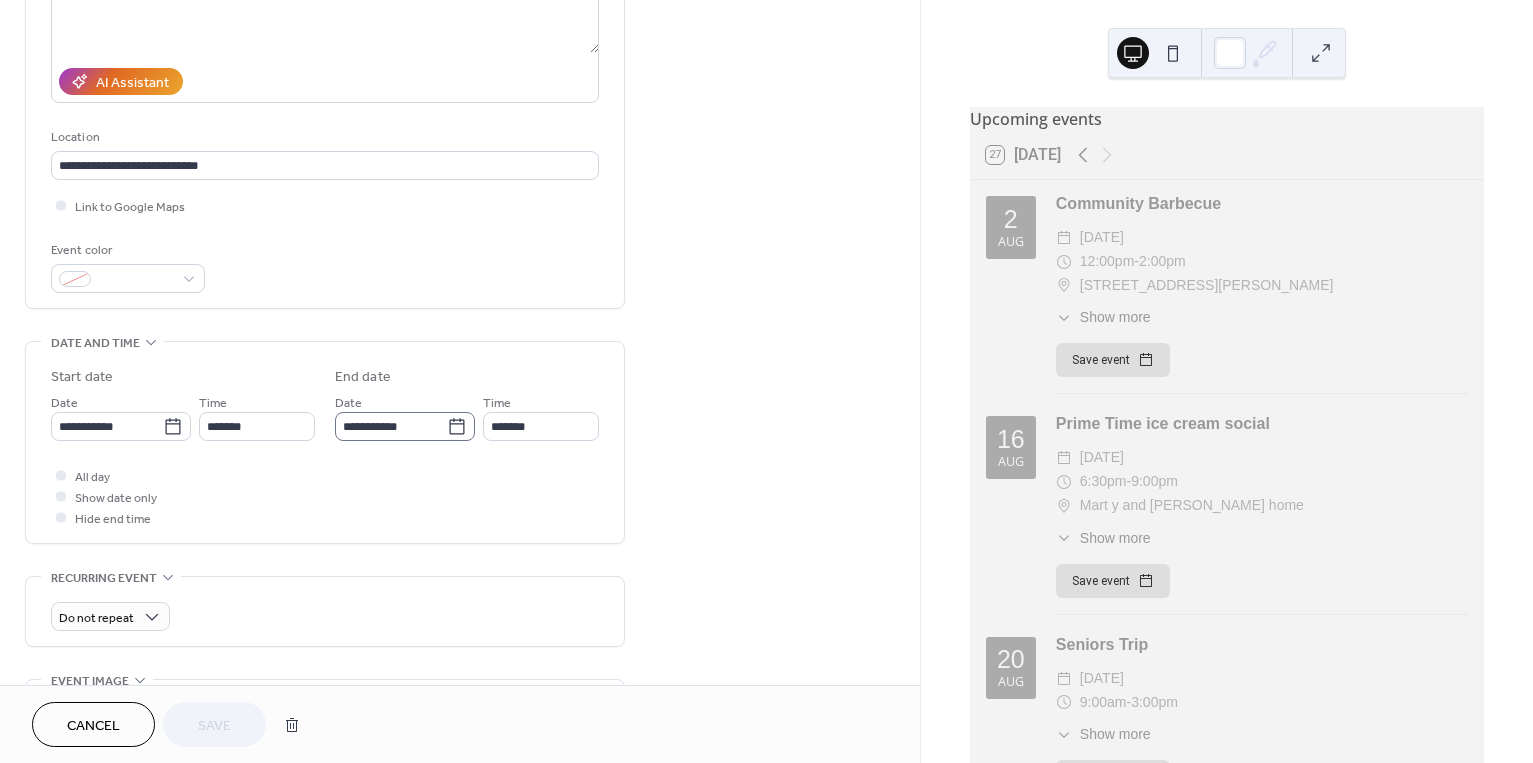 scroll, scrollTop: 293, scrollLeft: 0, axis: vertical 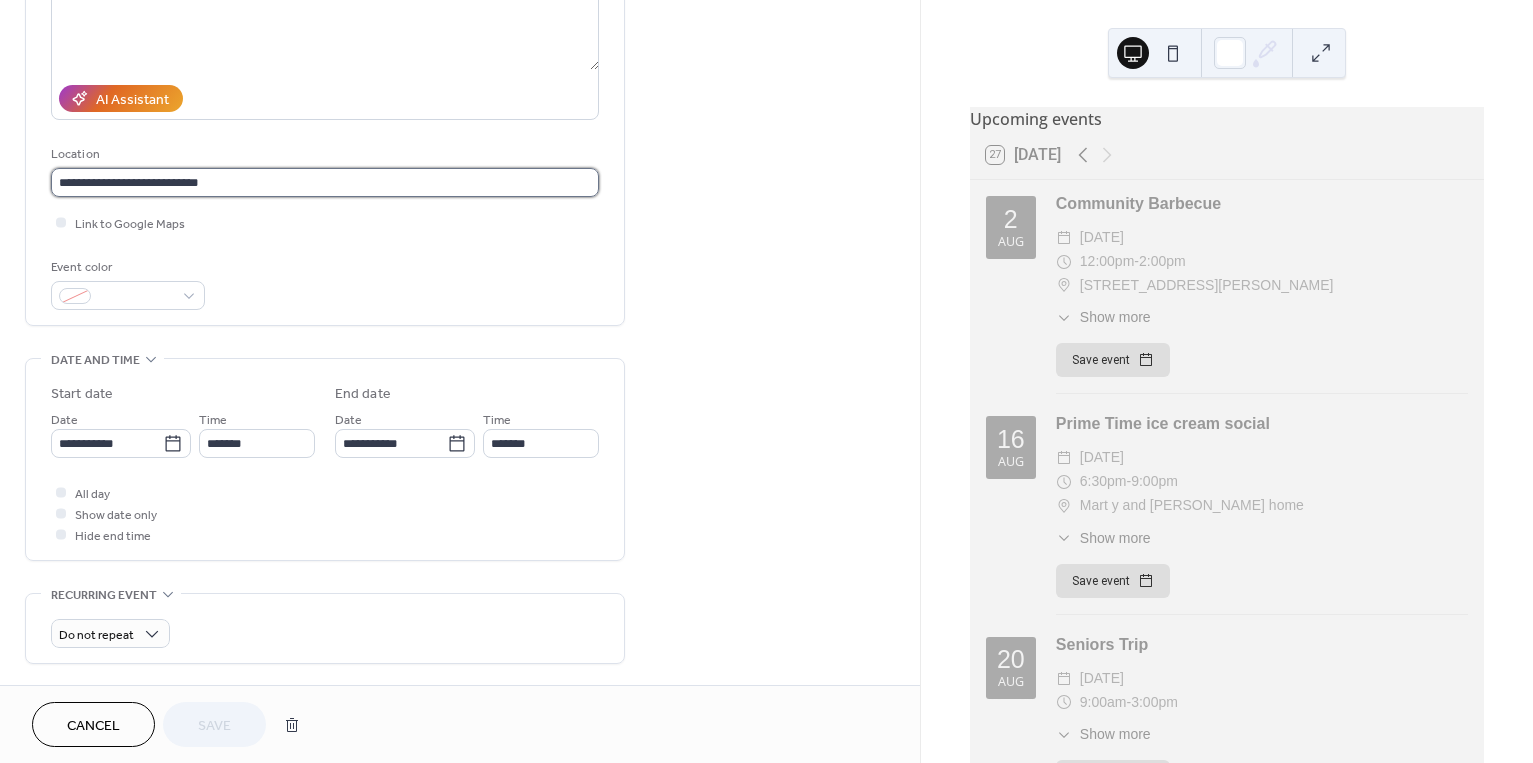 drag, startPoint x: 86, startPoint y: 186, endPoint x: 162, endPoint y: 188, distance: 76.02631 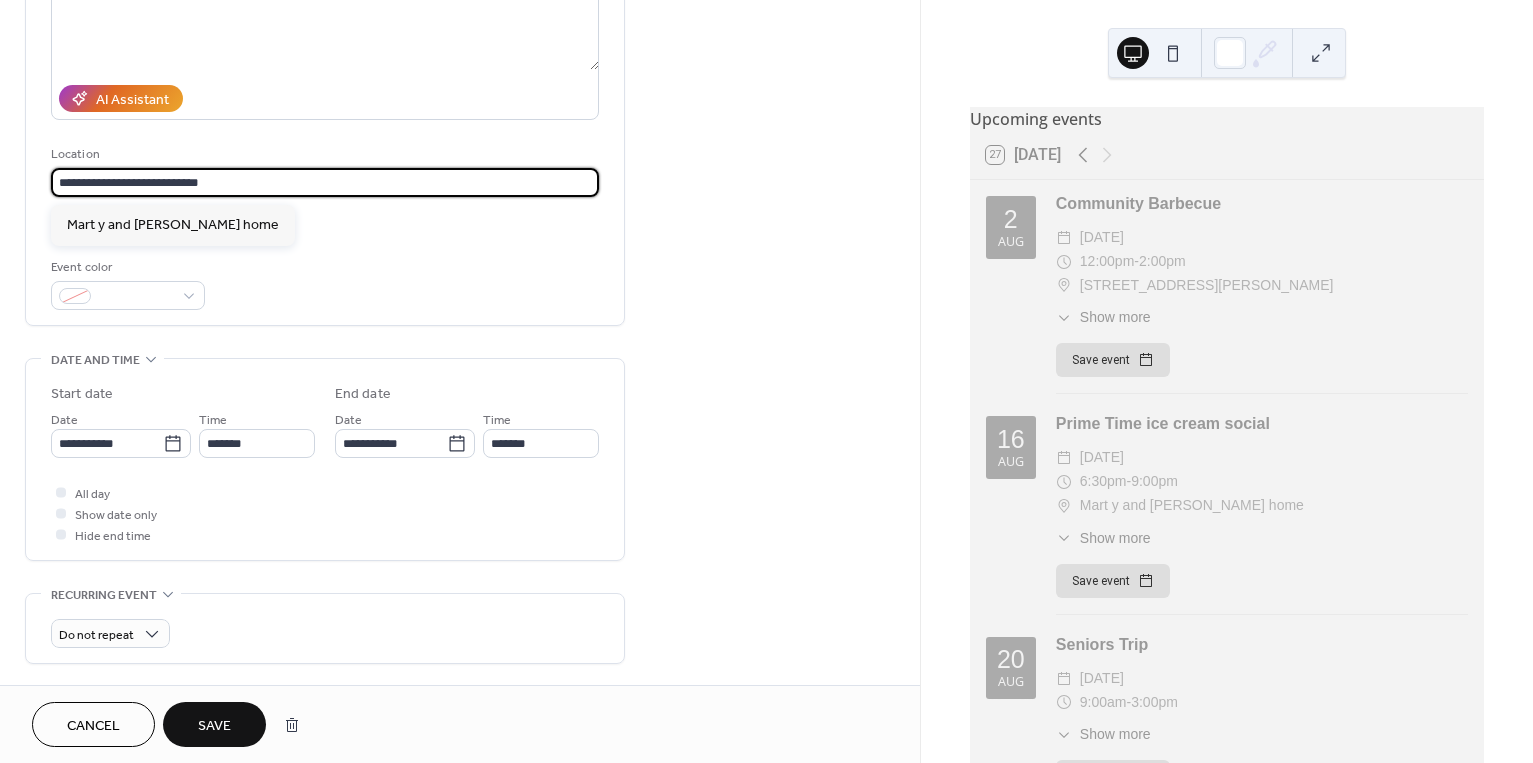 click on "**********" at bounding box center [325, 77] 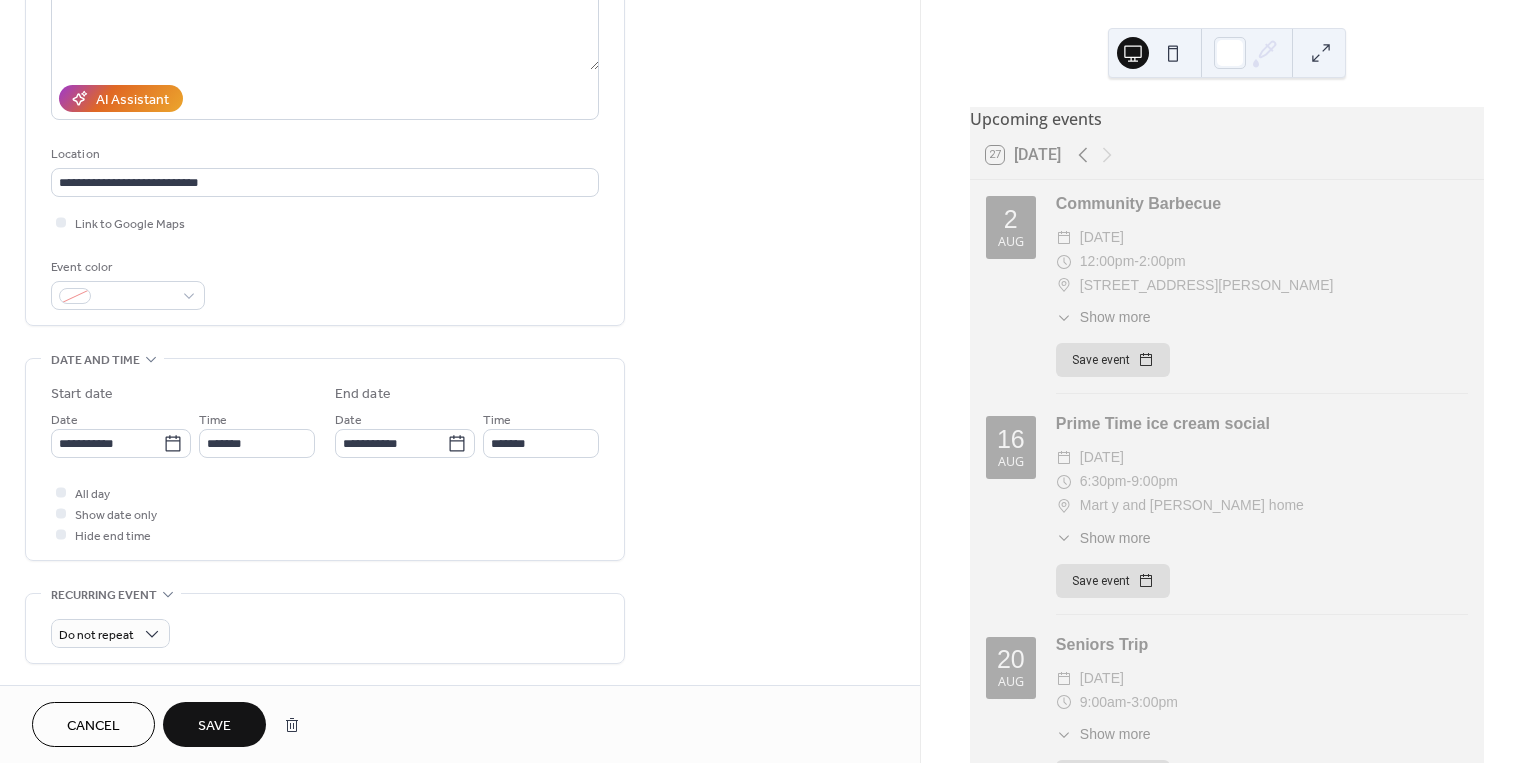 scroll, scrollTop: 292, scrollLeft: 0, axis: vertical 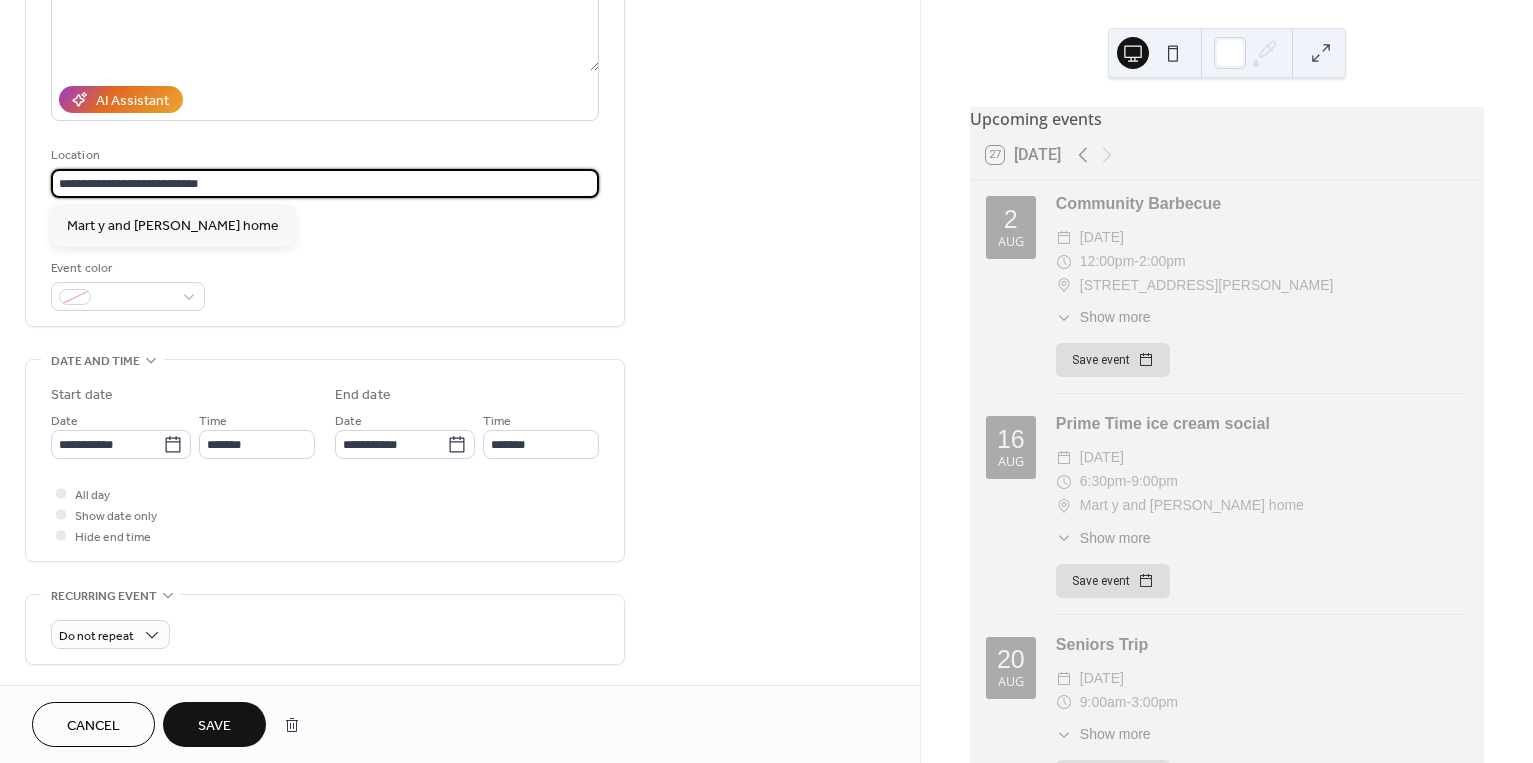 click on "**********" at bounding box center [325, 183] 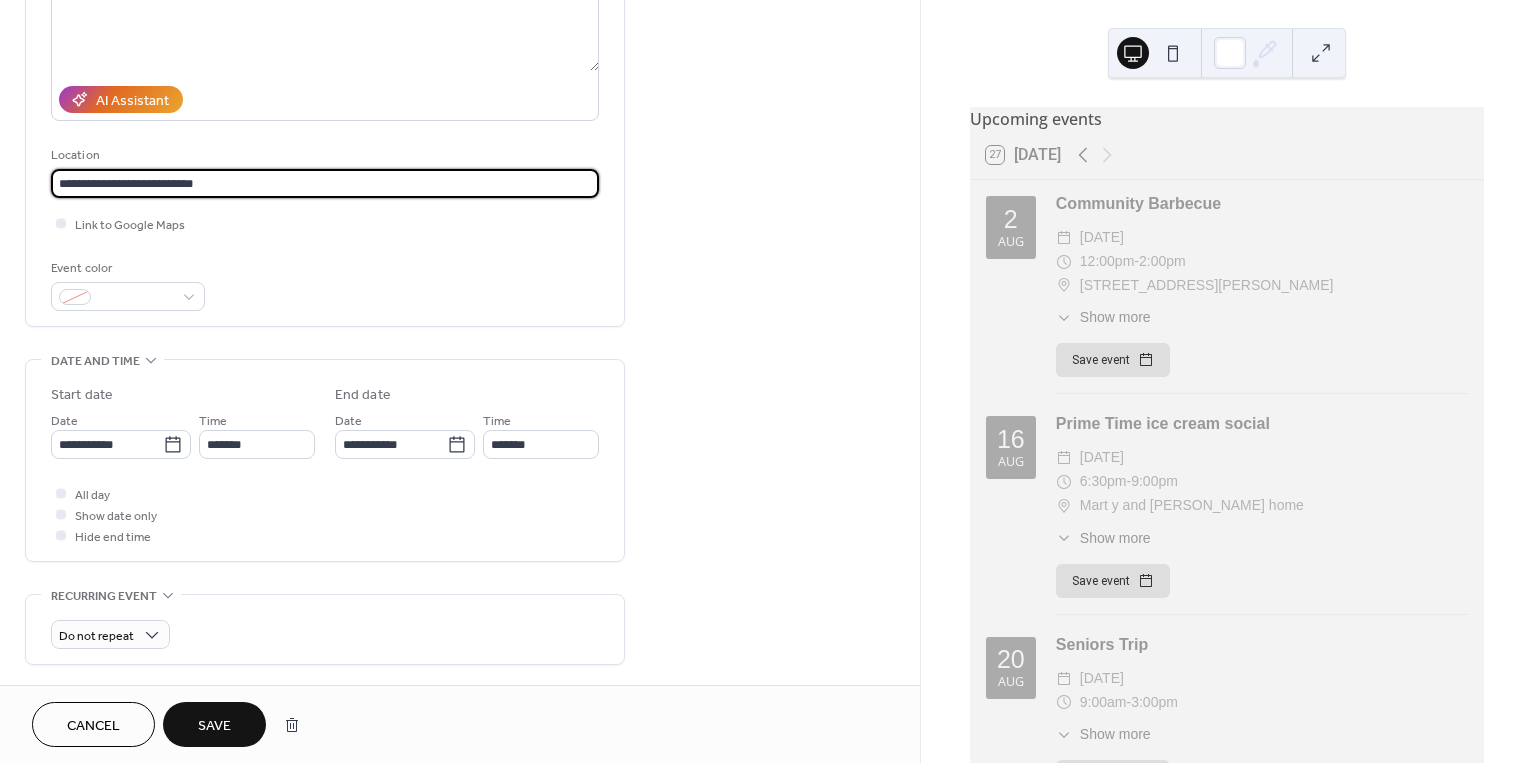 type on "**********" 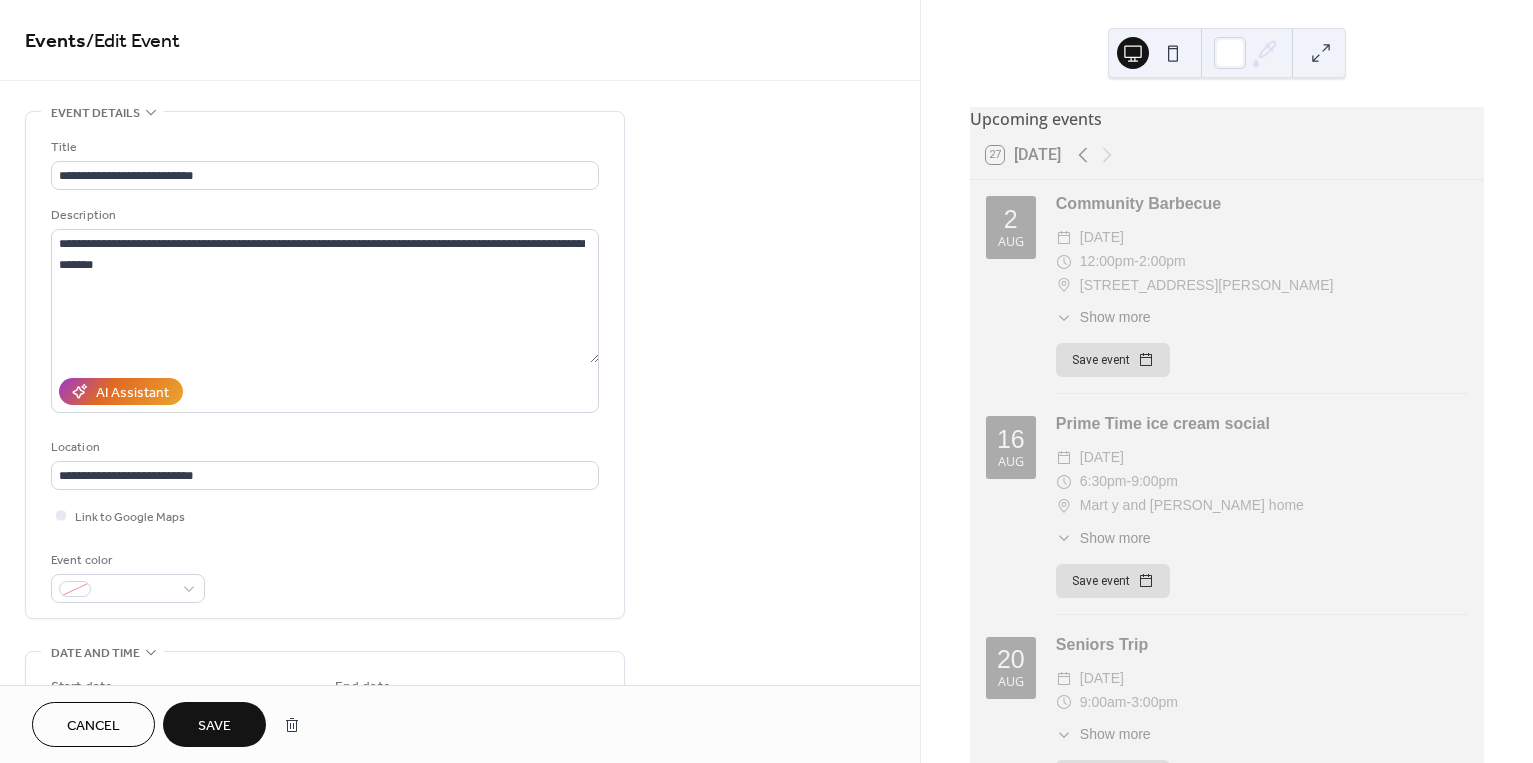 scroll, scrollTop: 0, scrollLeft: 0, axis: both 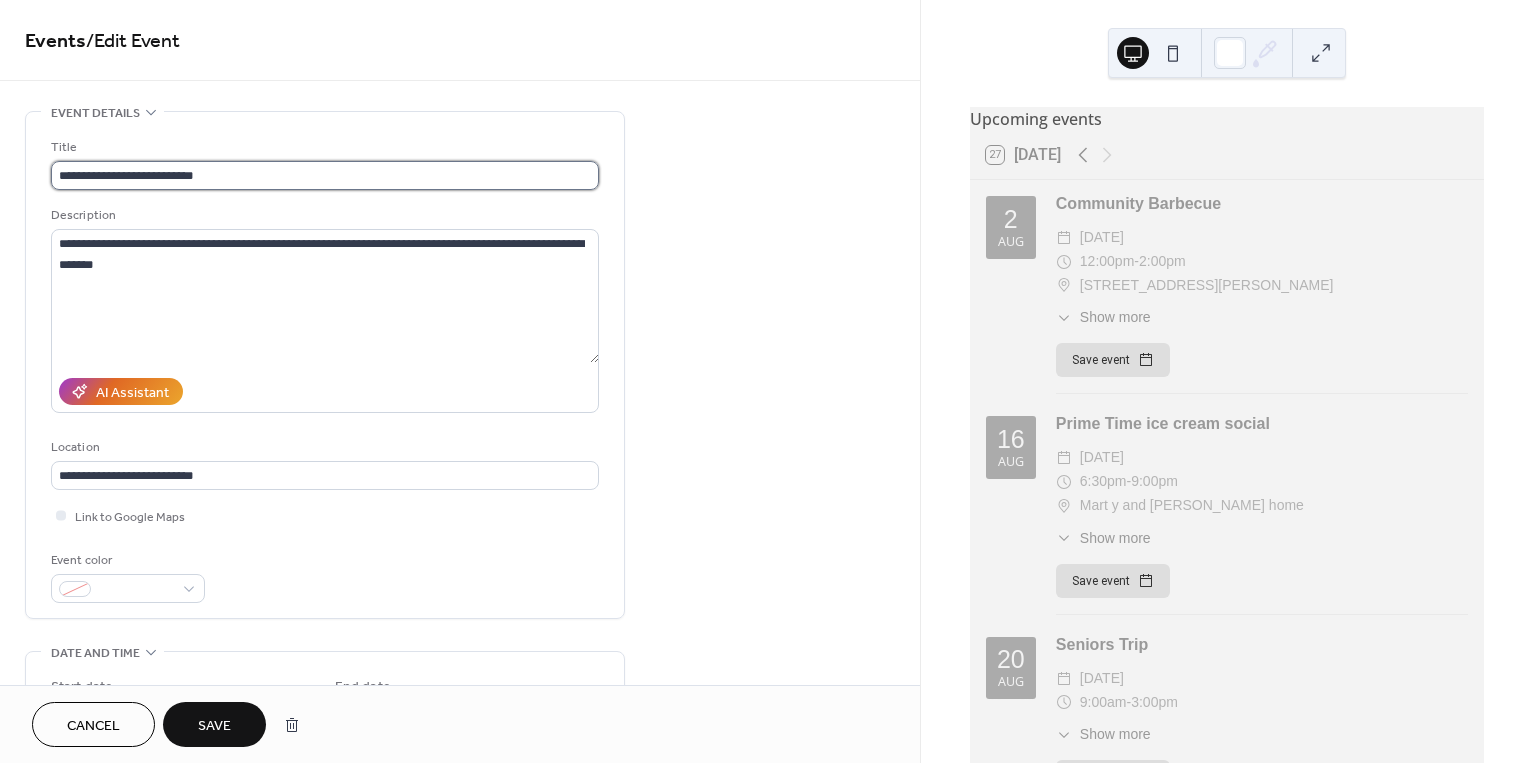 click on "**********" at bounding box center (325, 175) 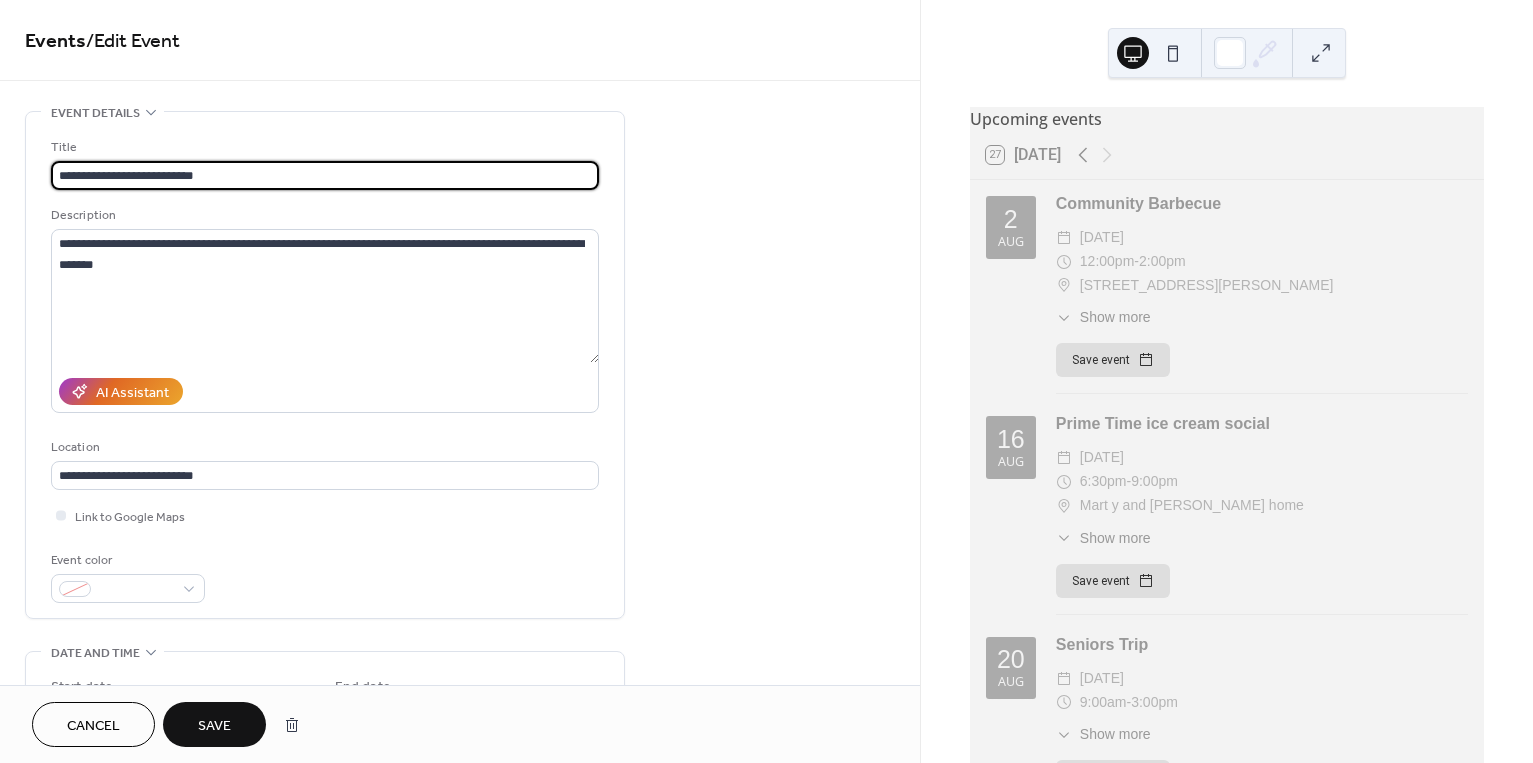 drag, startPoint x: 145, startPoint y: 180, endPoint x: 385, endPoint y: 183, distance: 240.01875 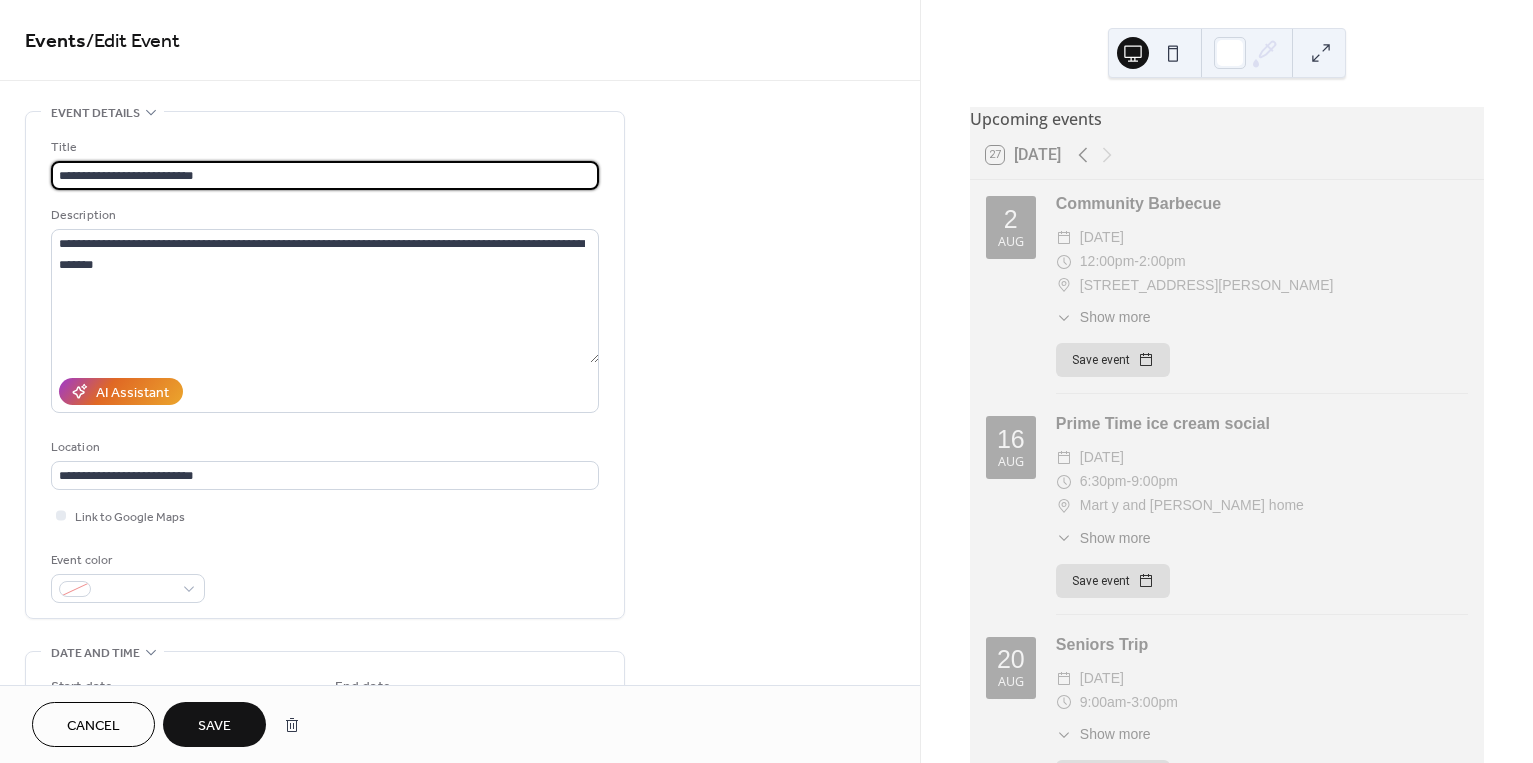 click on "**********" at bounding box center [325, 175] 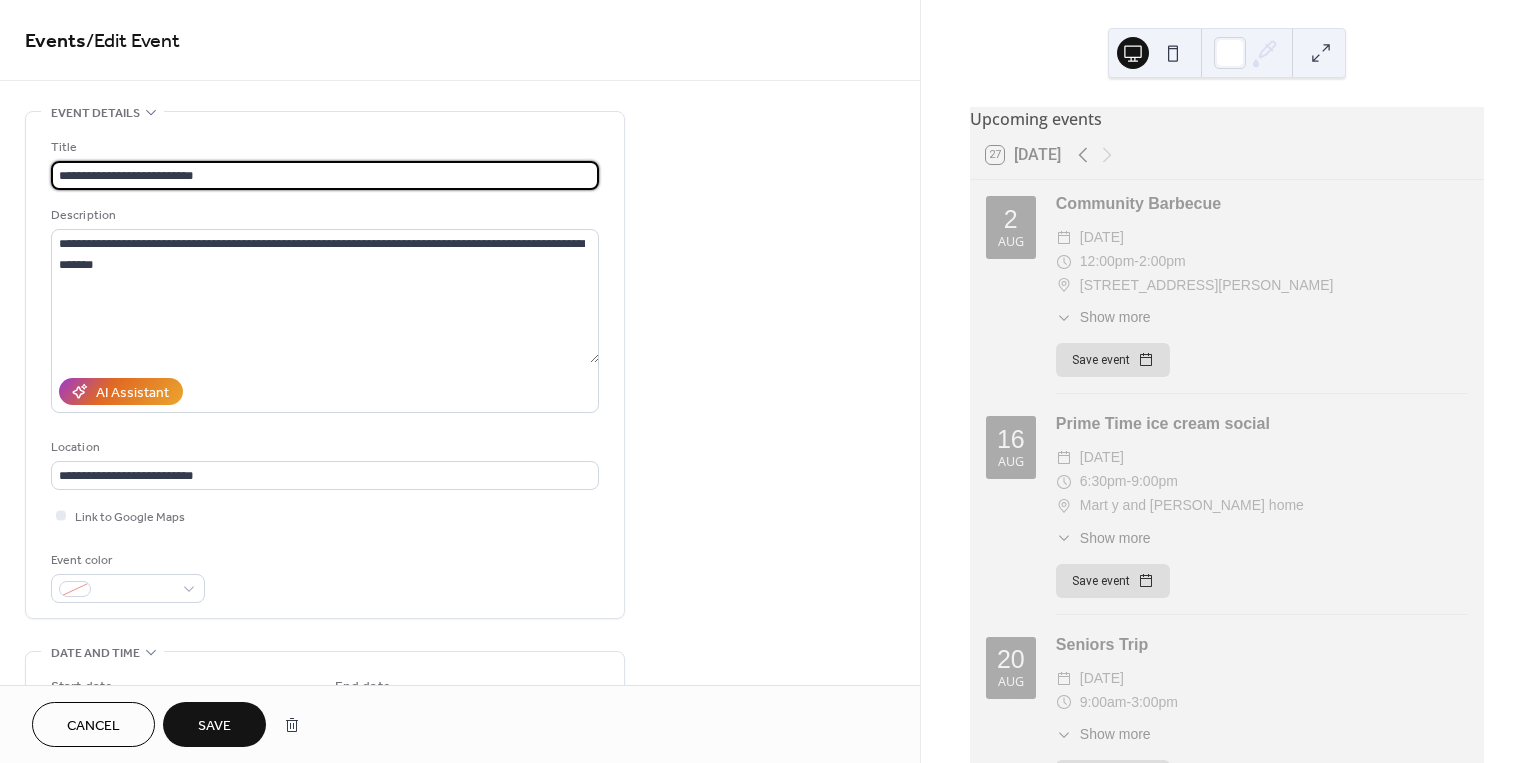 click on "**********" at bounding box center (325, 175) 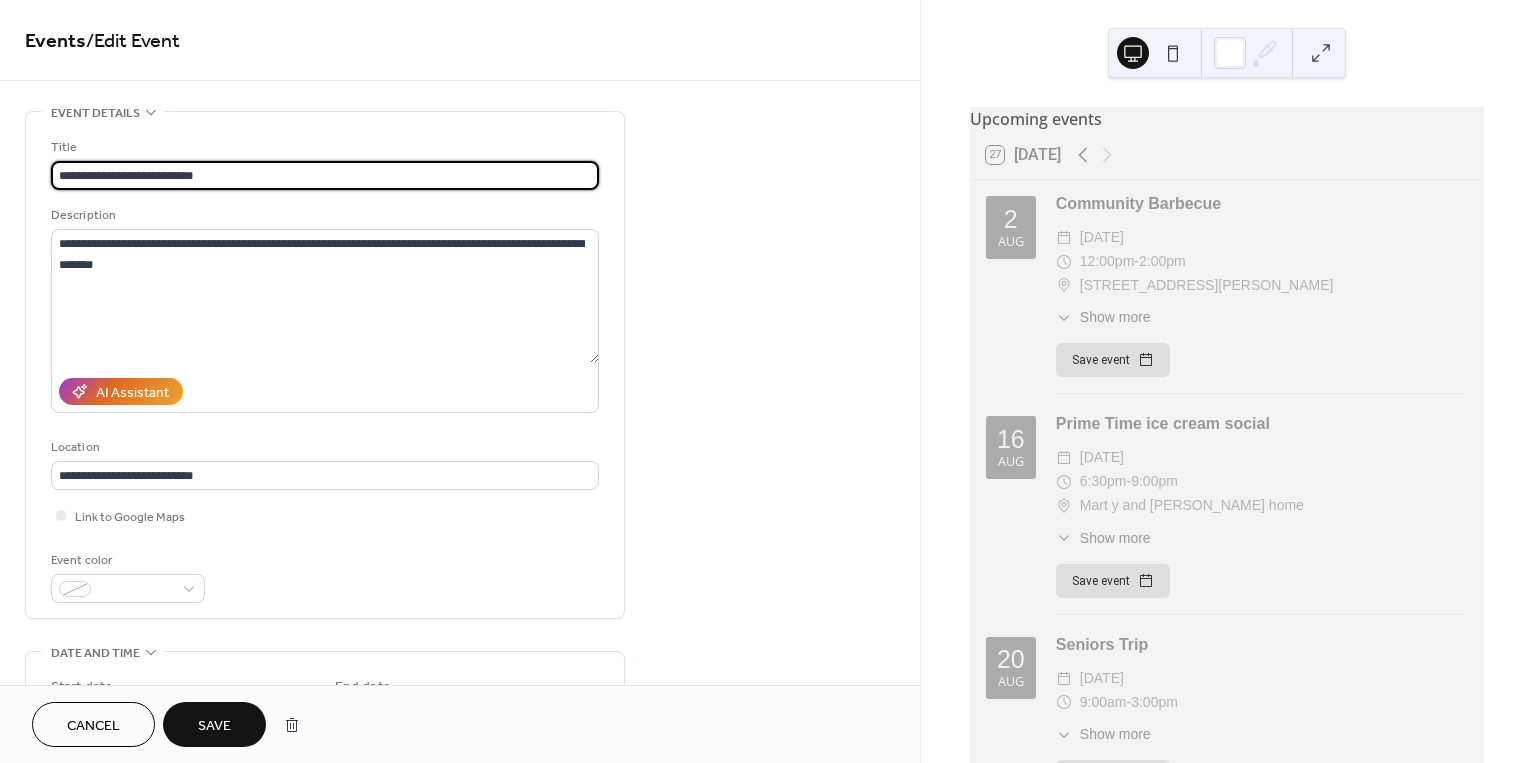 click on "Save" at bounding box center (214, 724) 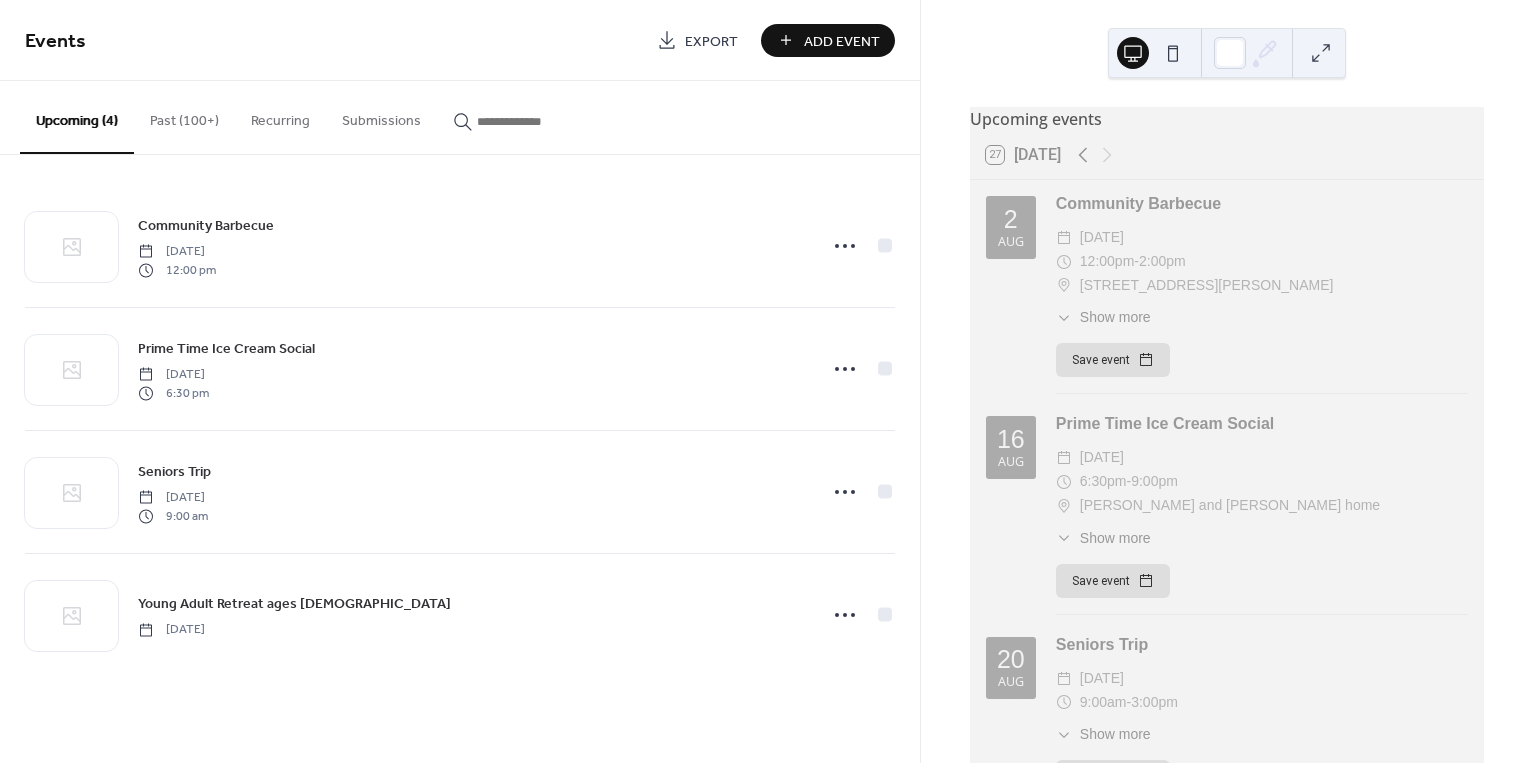 click on "Add Event" at bounding box center [842, 41] 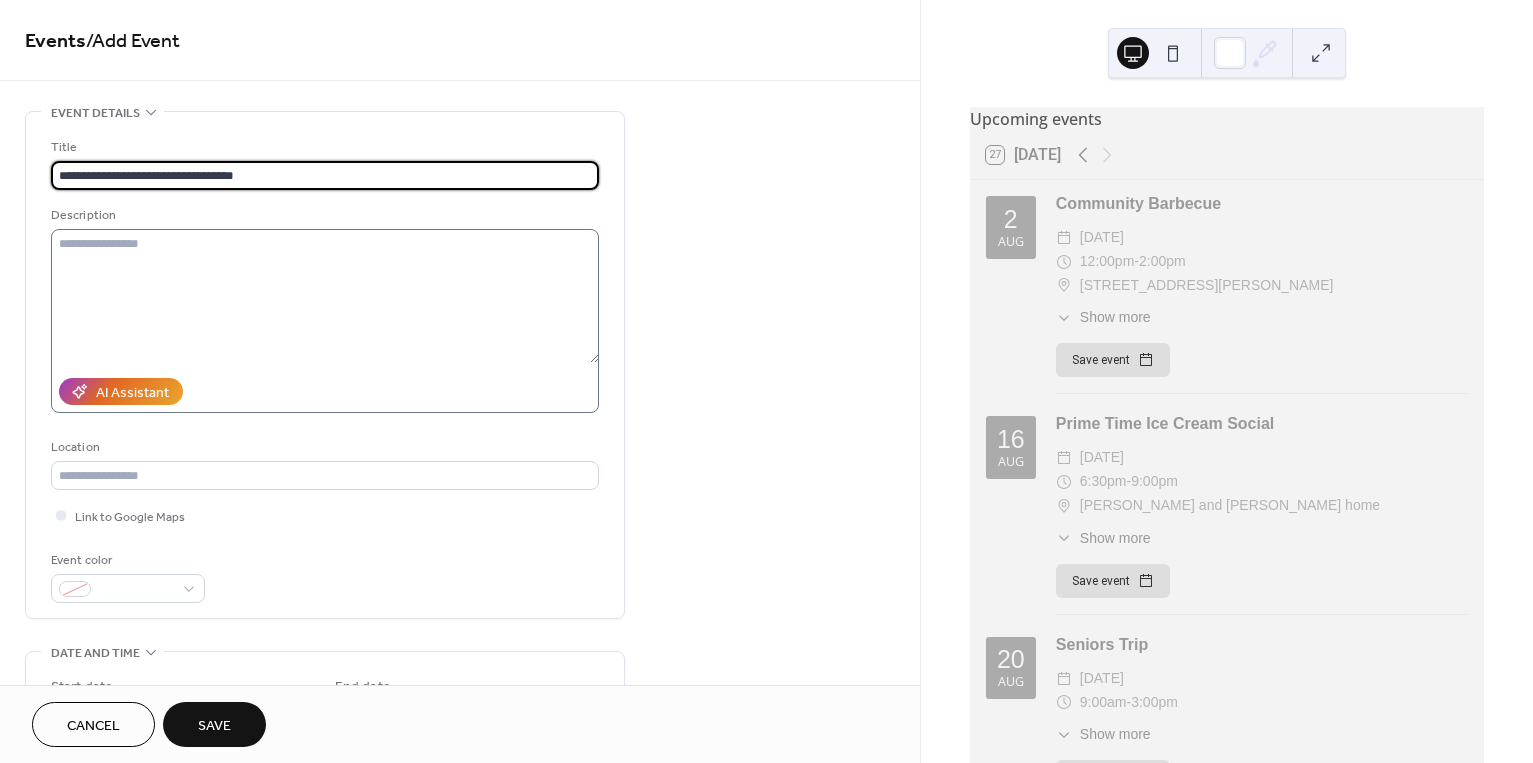 type on "**********" 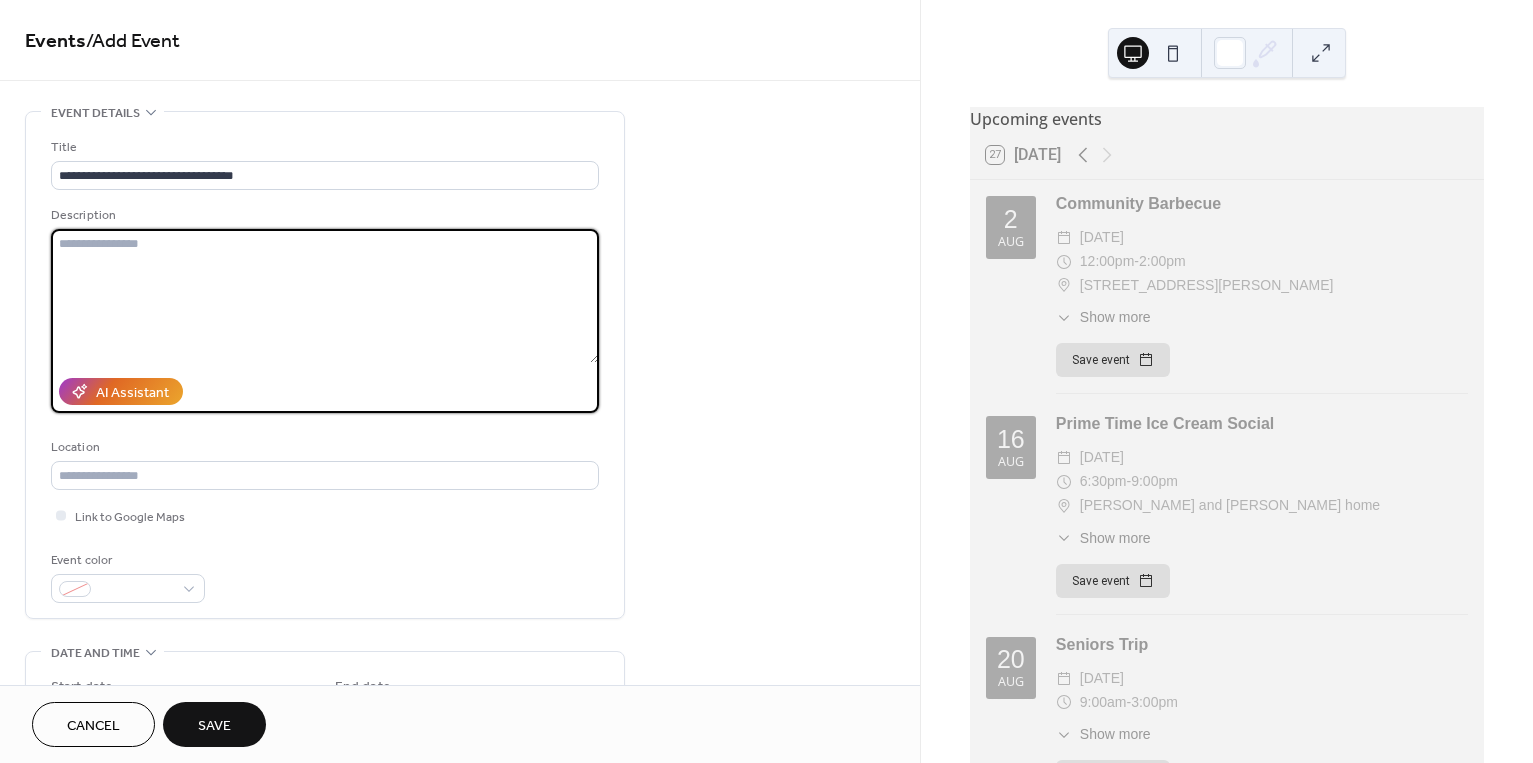 click at bounding box center [325, 296] 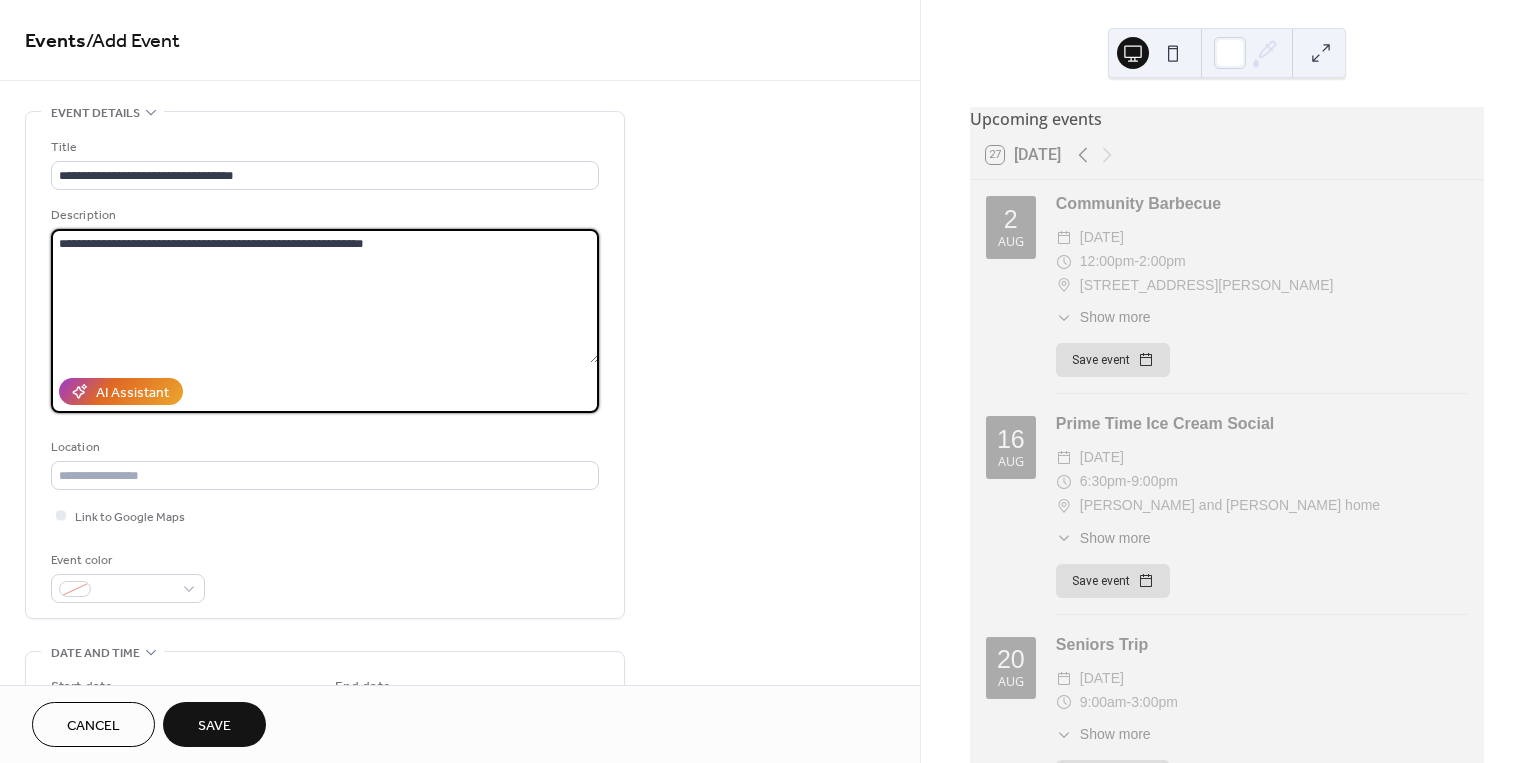 drag, startPoint x: 93, startPoint y: 247, endPoint x: 294, endPoint y: 245, distance: 201.00995 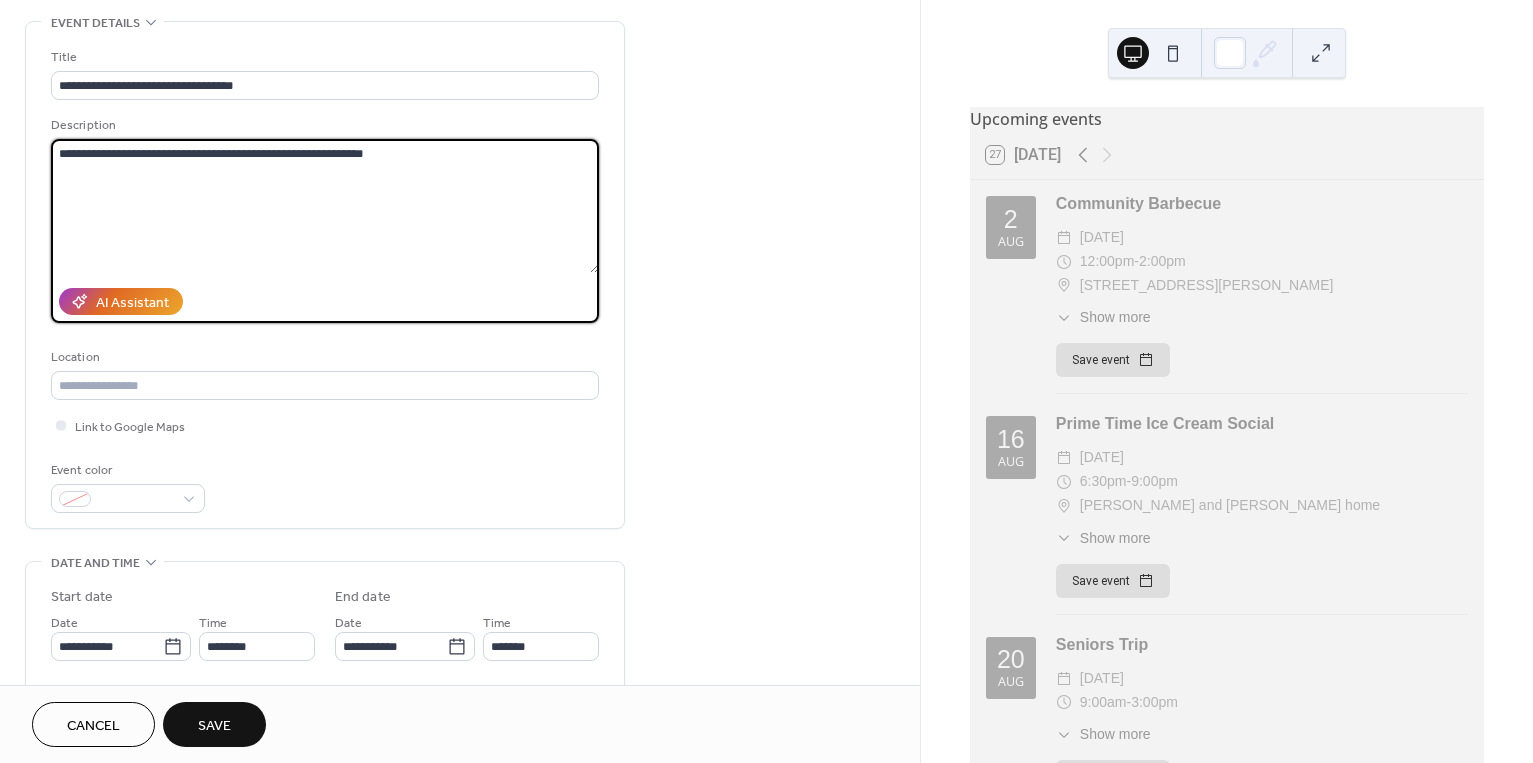 scroll, scrollTop: 98, scrollLeft: 0, axis: vertical 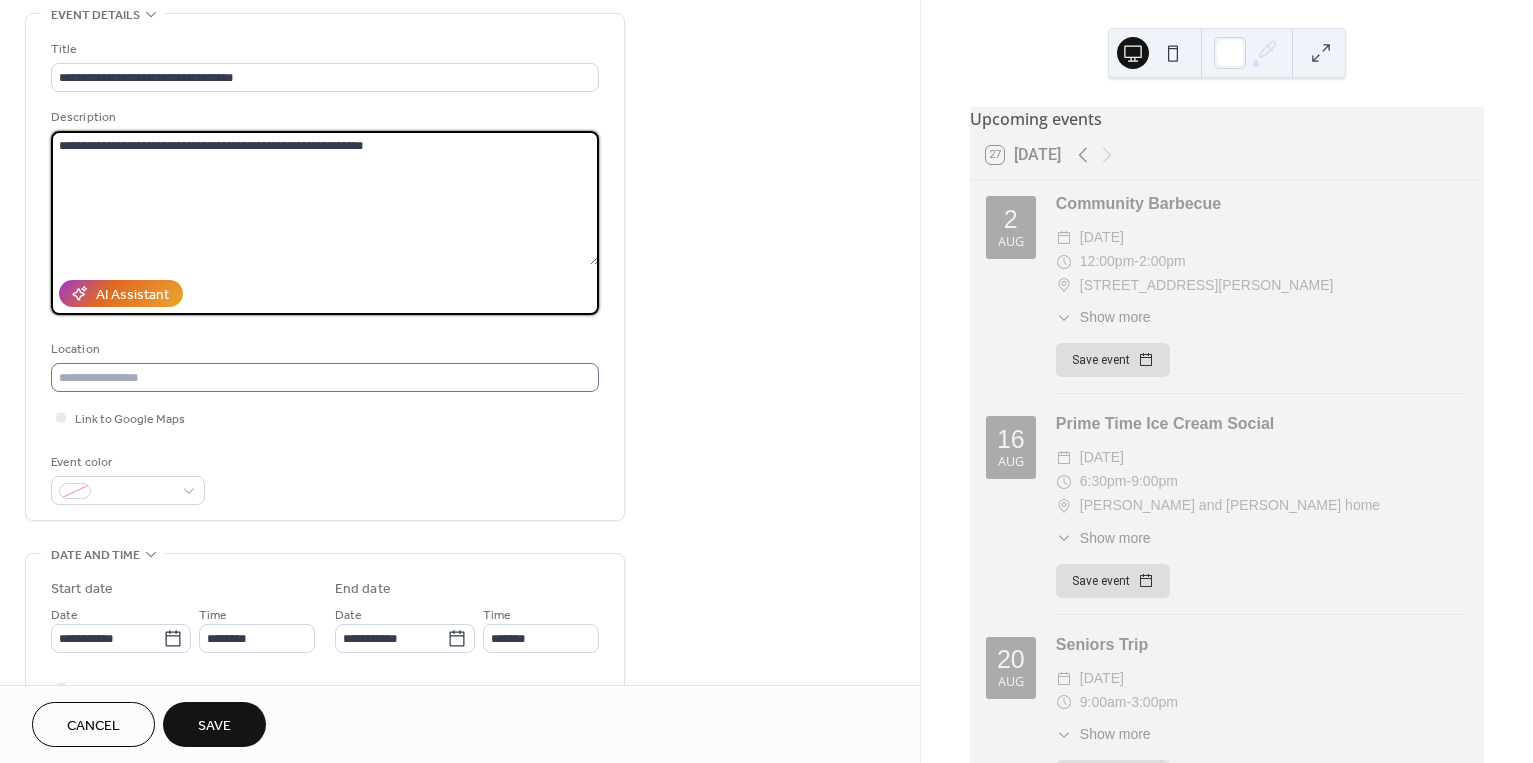 type on "**********" 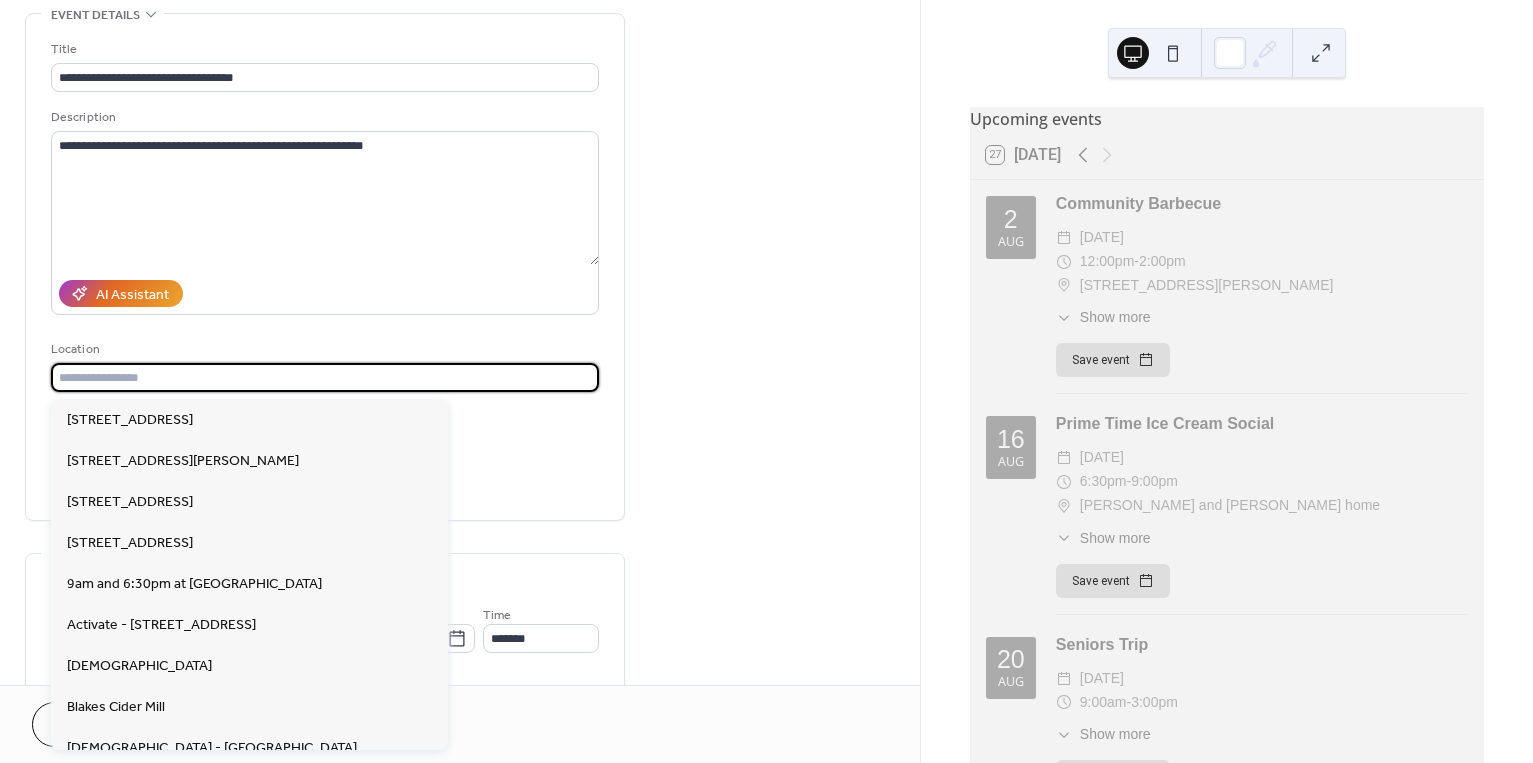 click at bounding box center [325, 377] 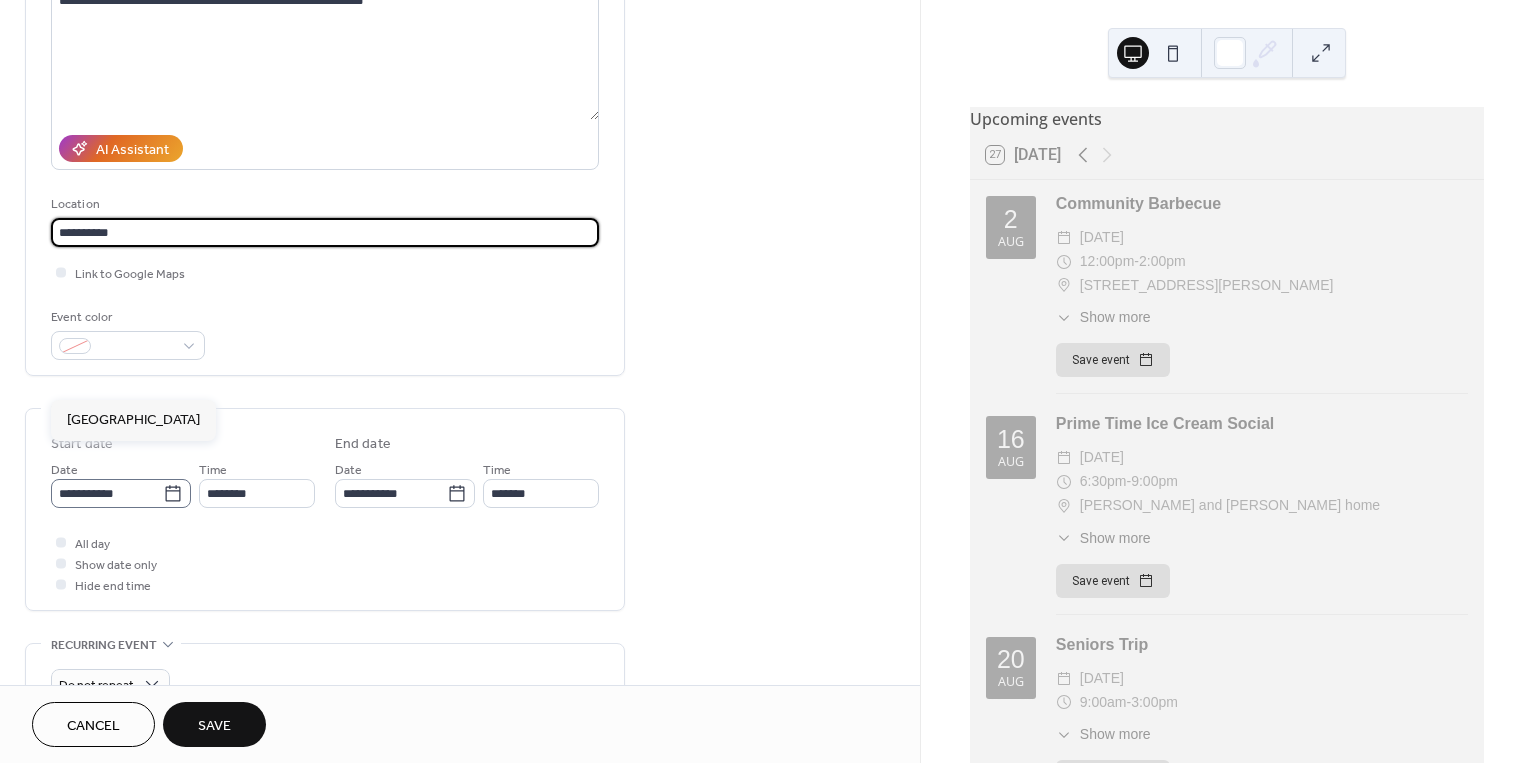 scroll, scrollTop: 245, scrollLeft: 0, axis: vertical 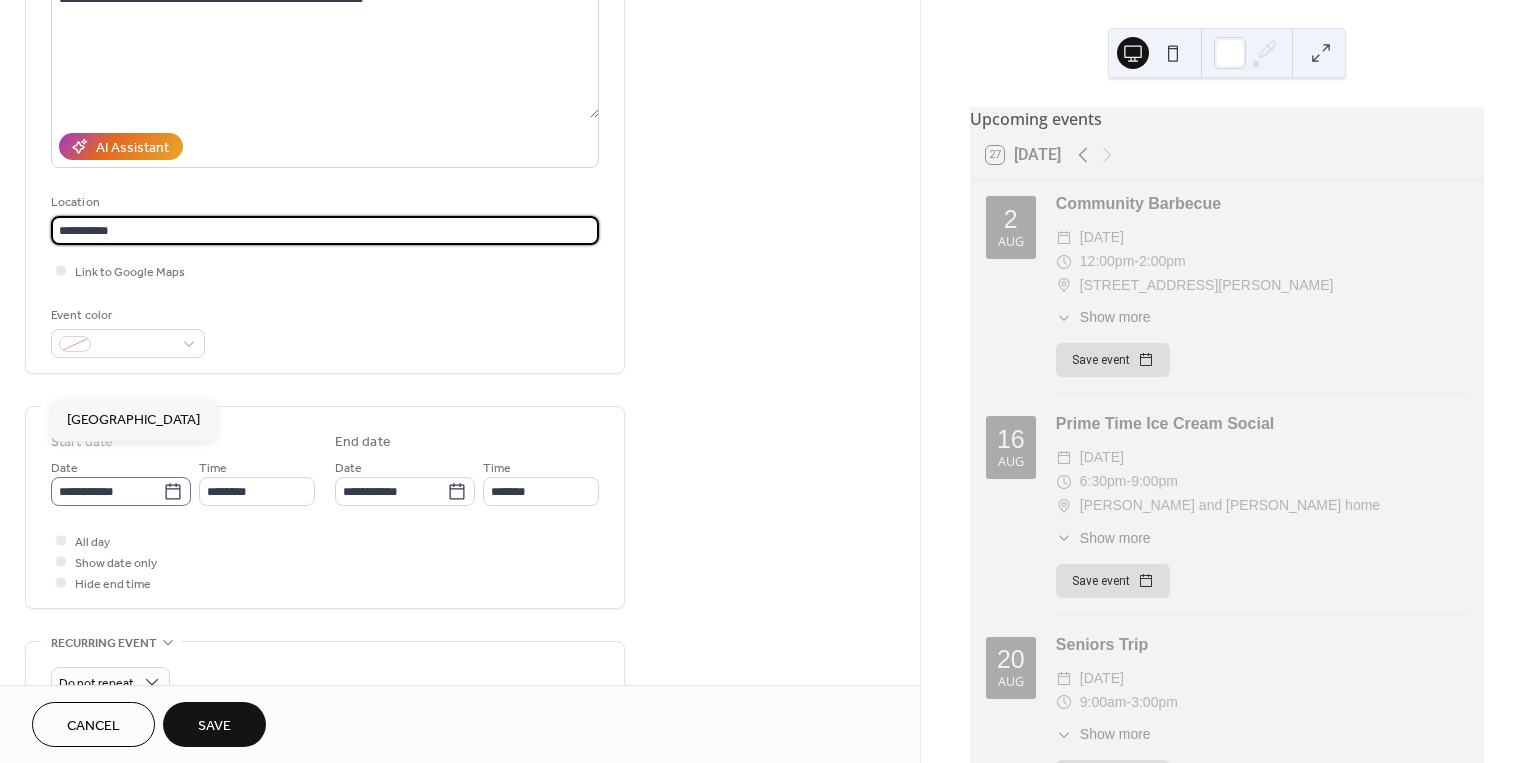 type on "**********" 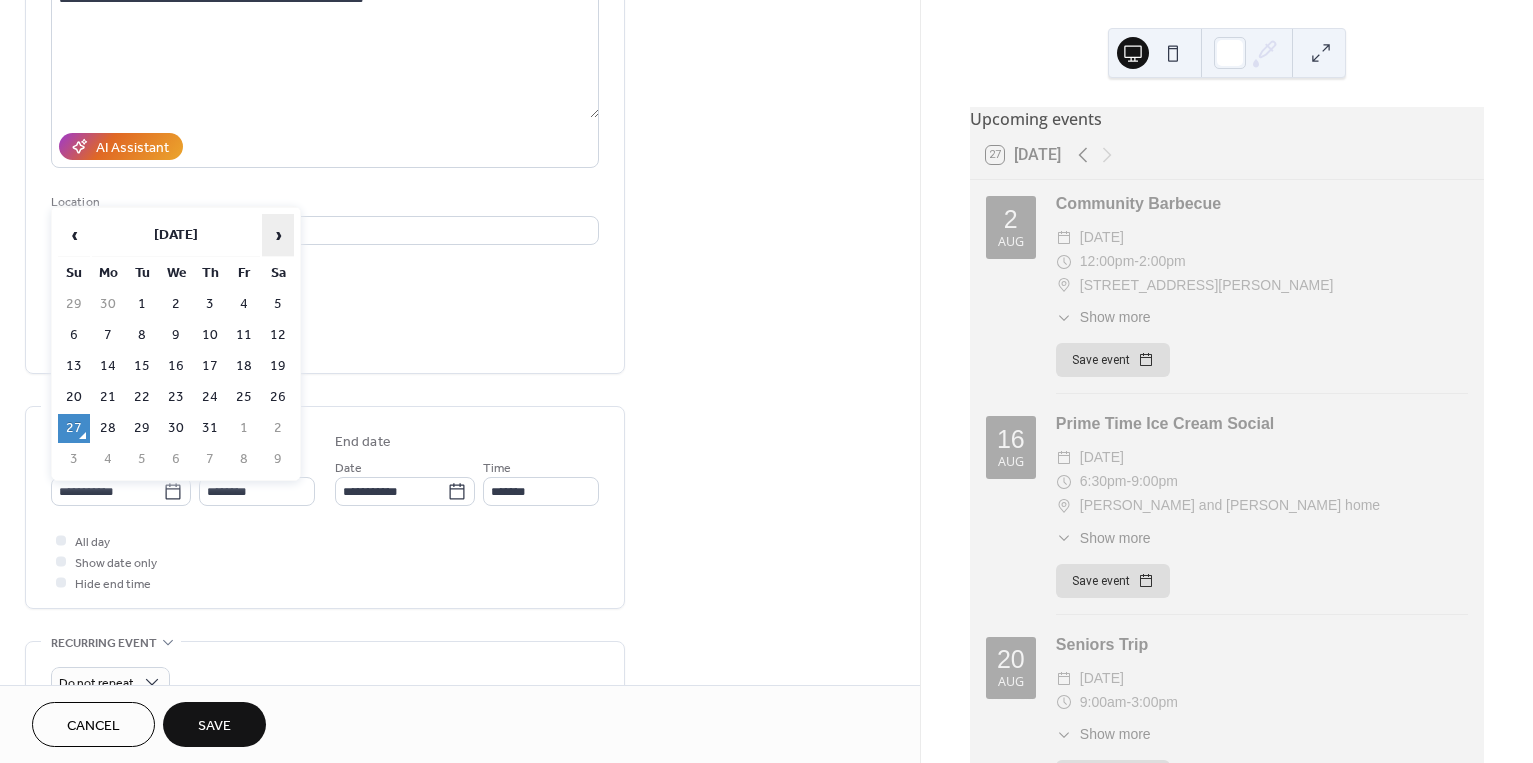 click on "›" at bounding box center (278, 235) 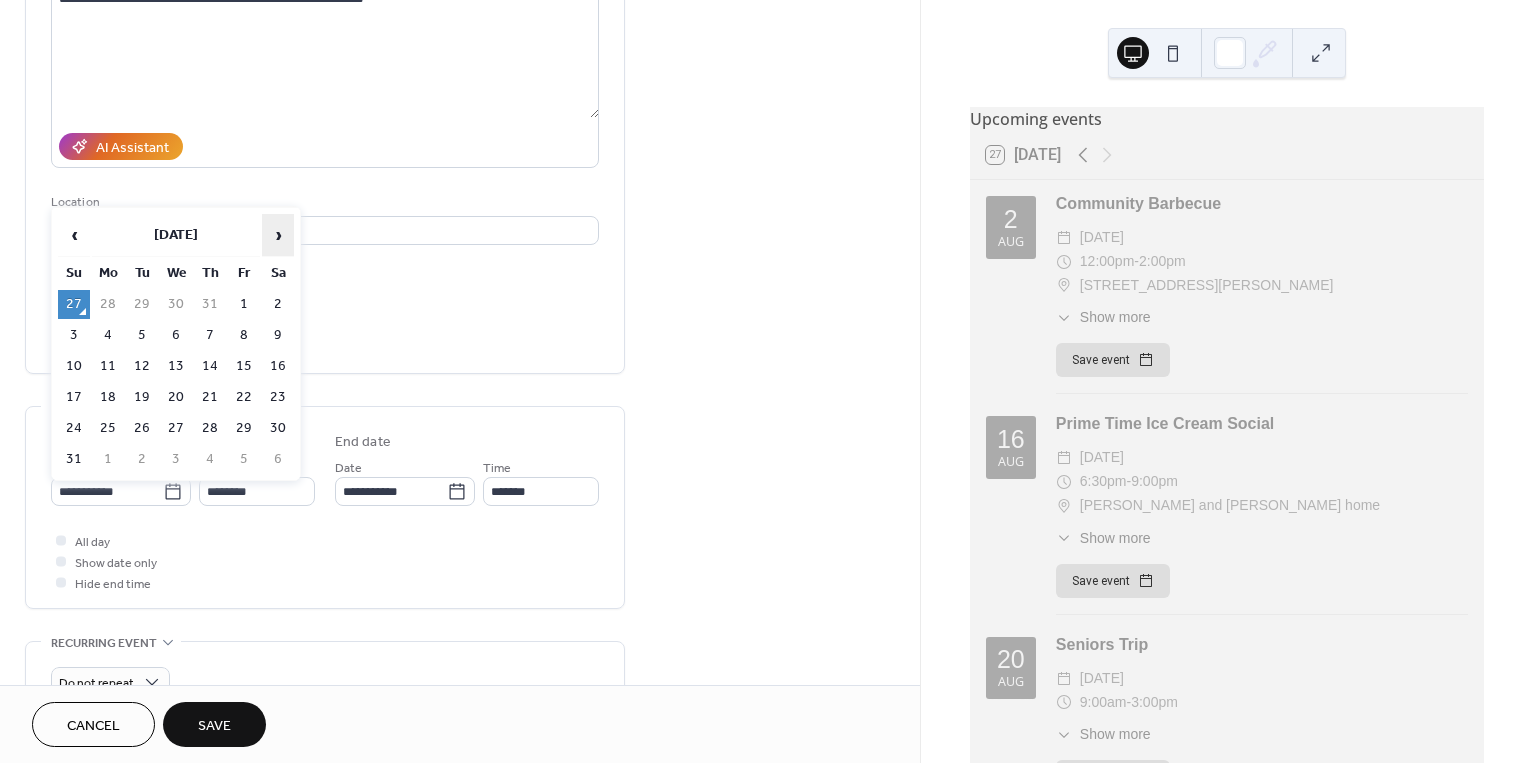 click on "›" at bounding box center [278, 235] 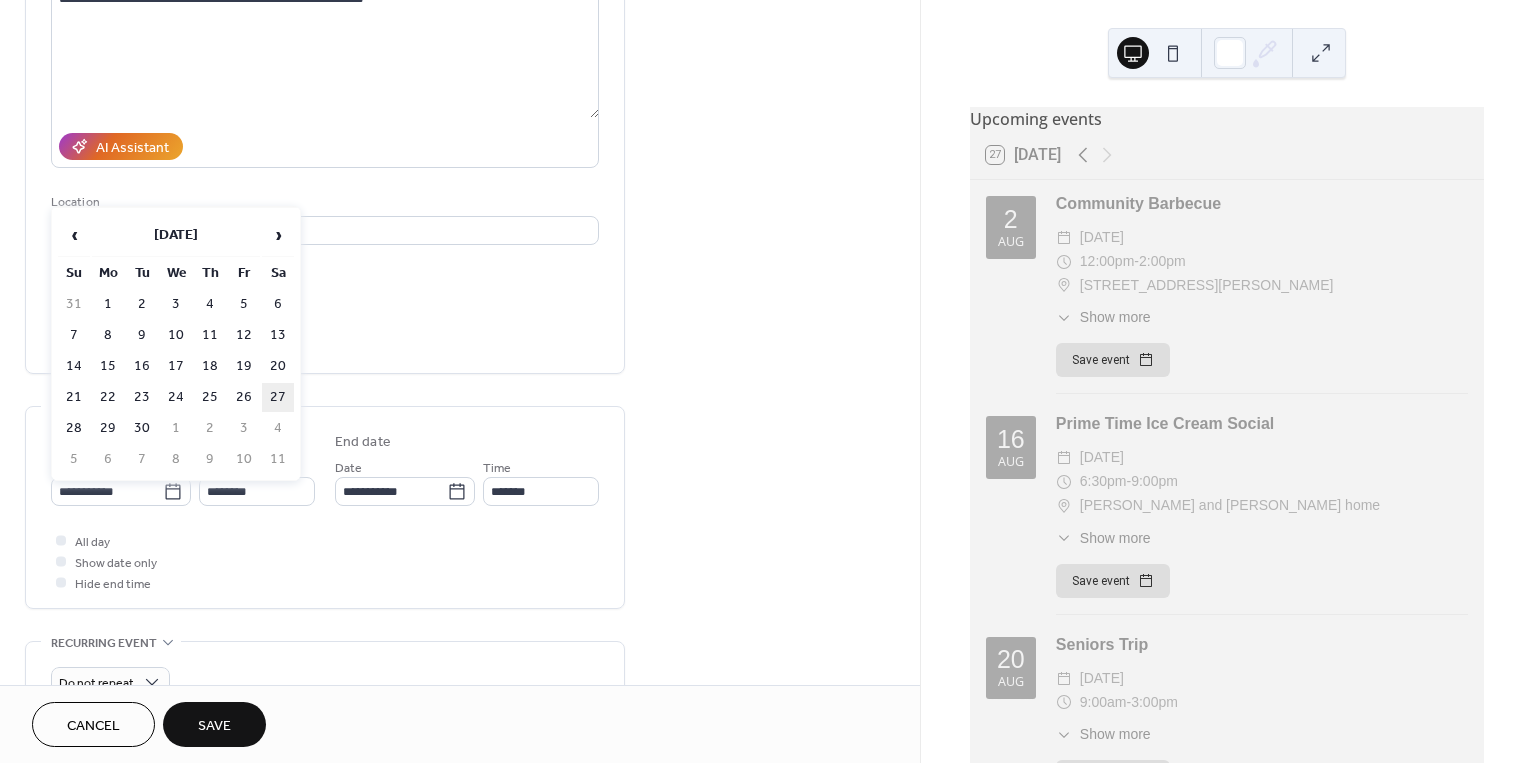 click on "27" at bounding box center (278, 397) 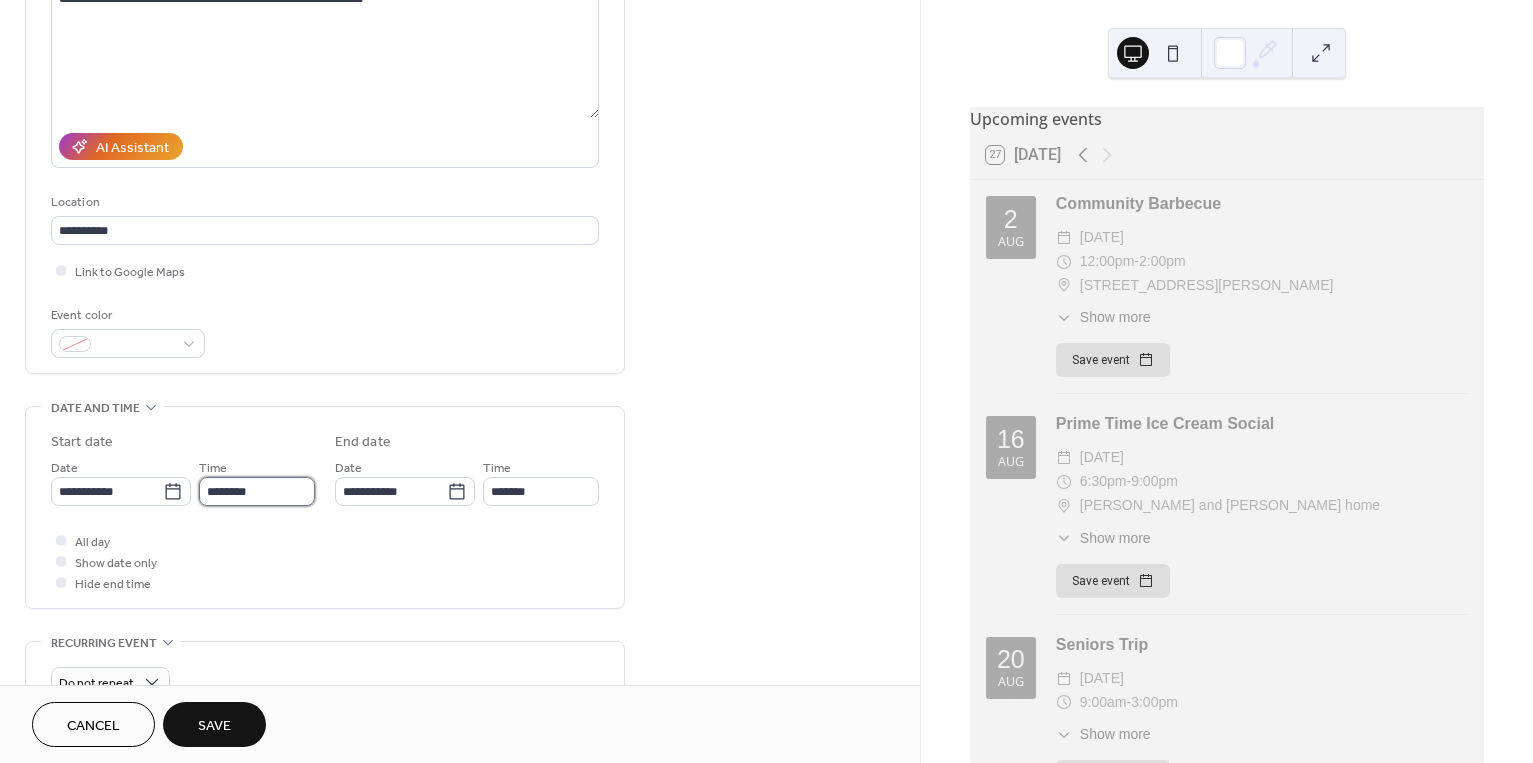 click on "********" at bounding box center (257, 491) 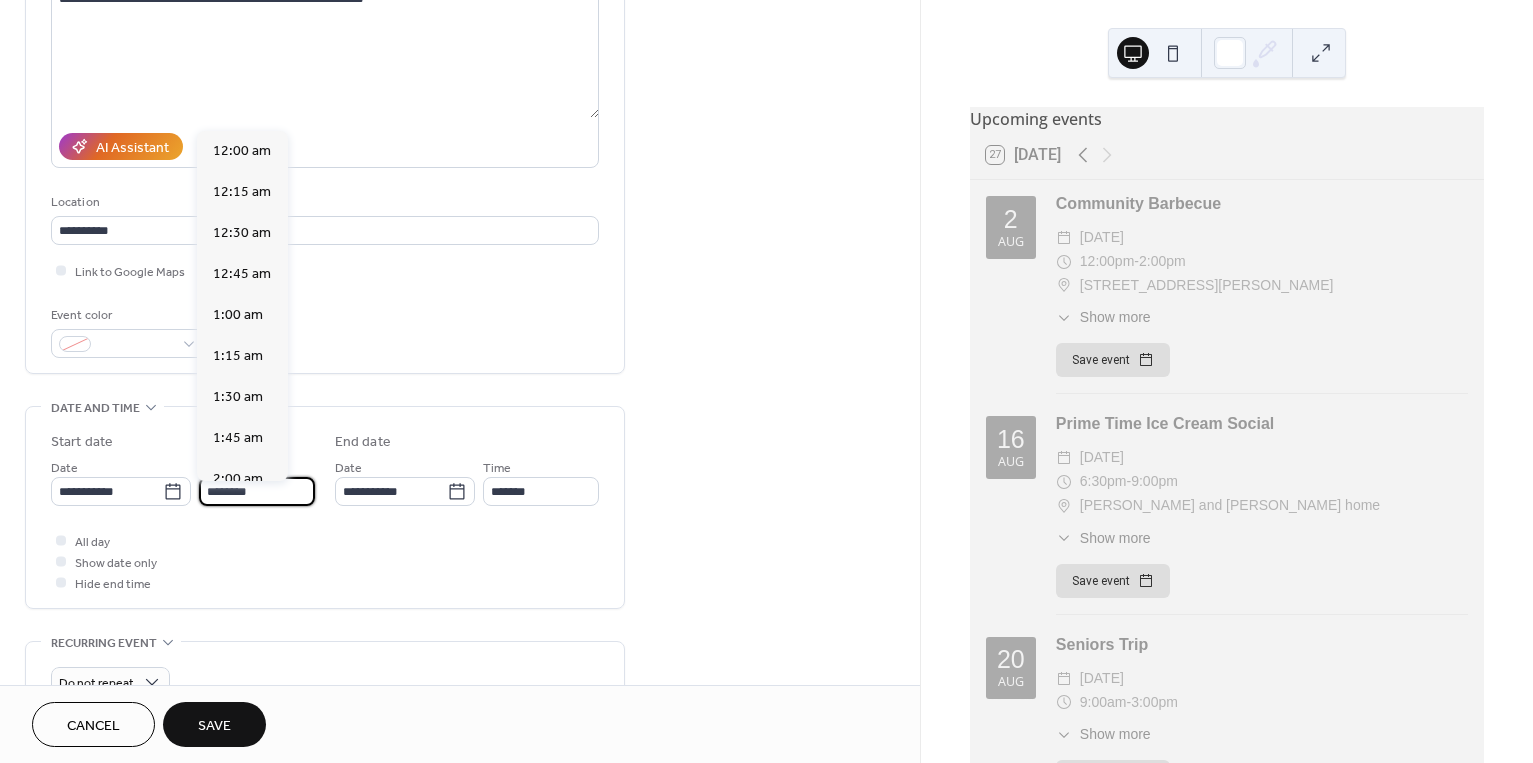 scroll, scrollTop: 1968, scrollLeft: 0, axis: vertical 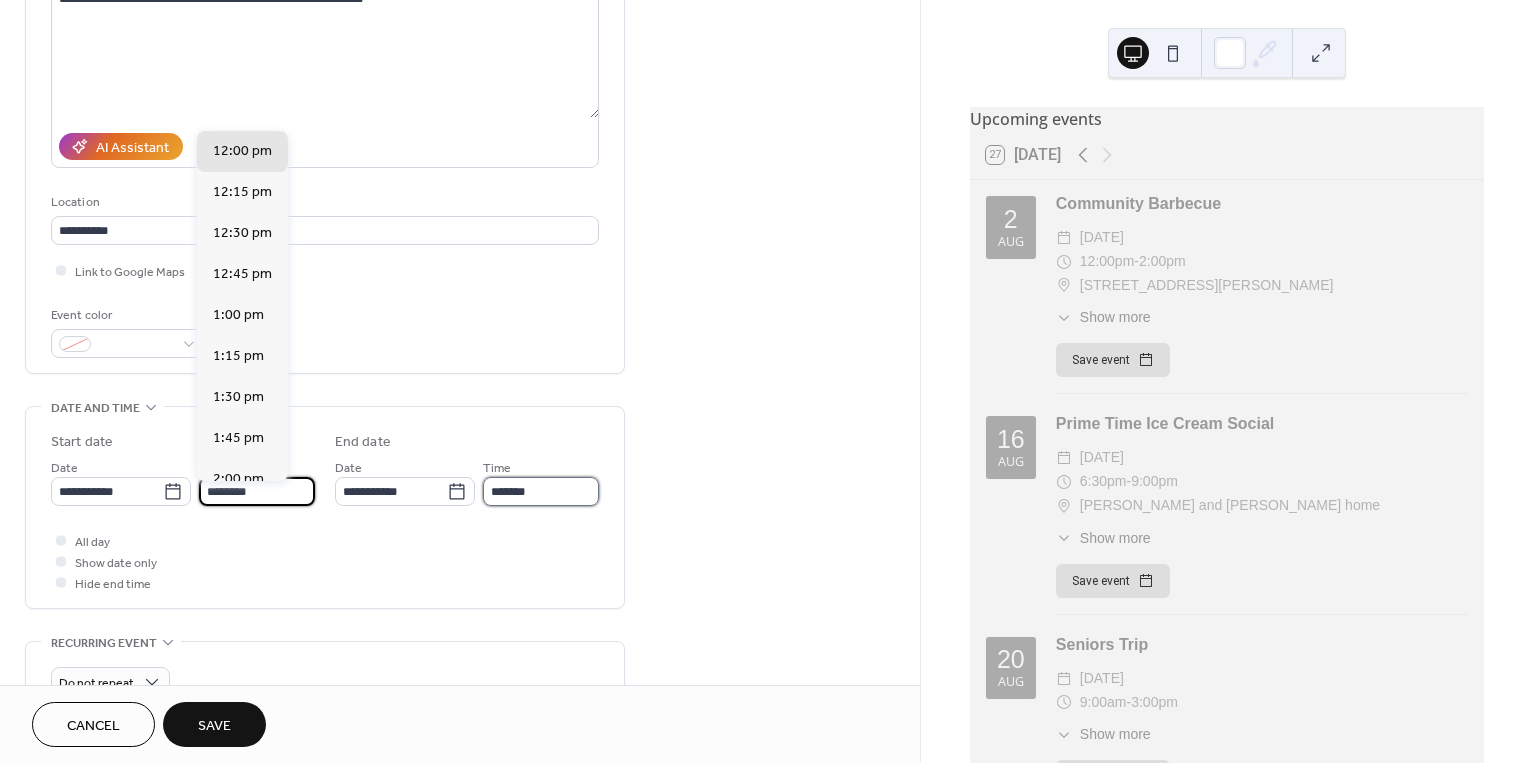 click on "*******" at bounding box center (541, 491) 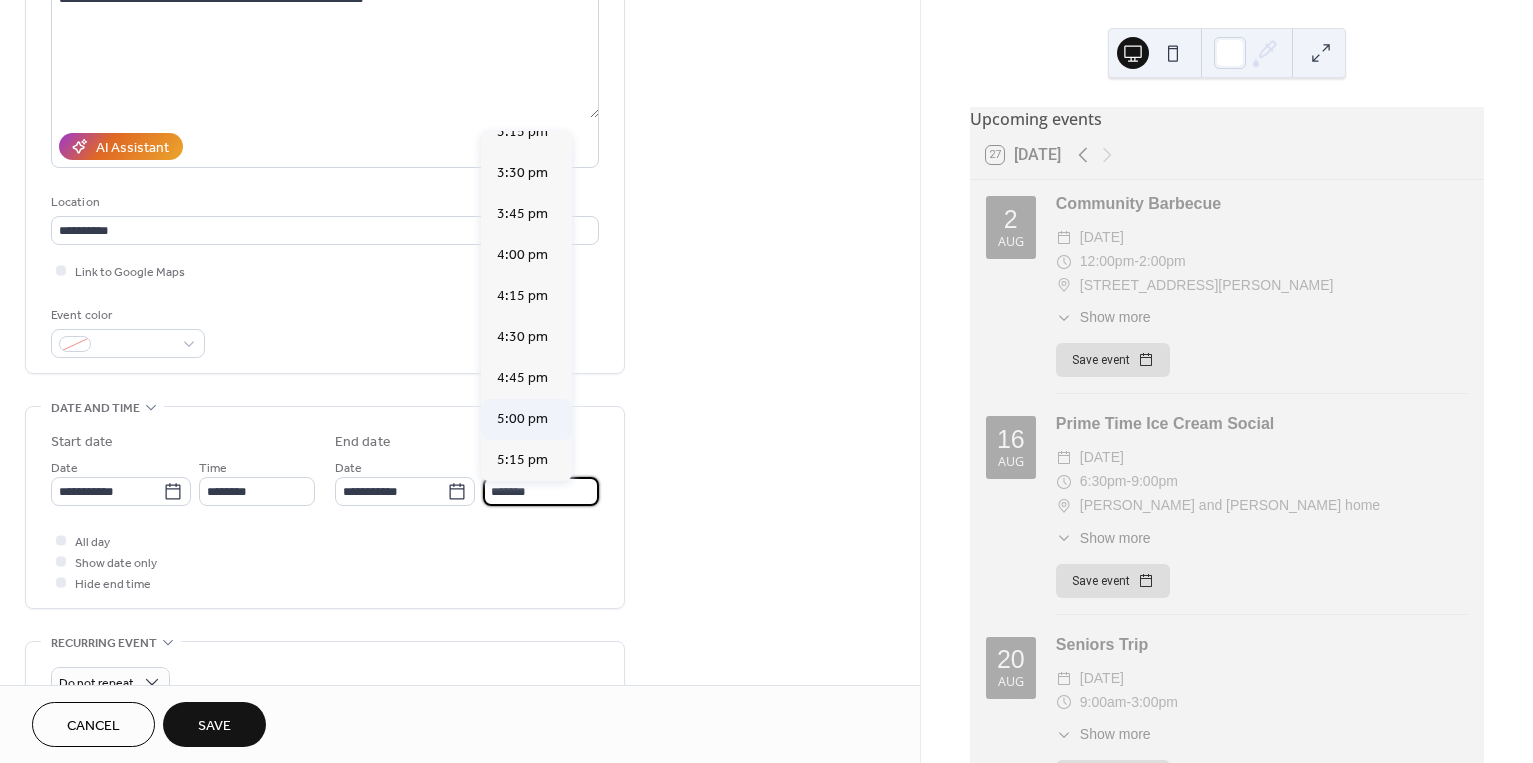 scroll, scrollTop: 504, scrollLeft: 0, axis: vertical 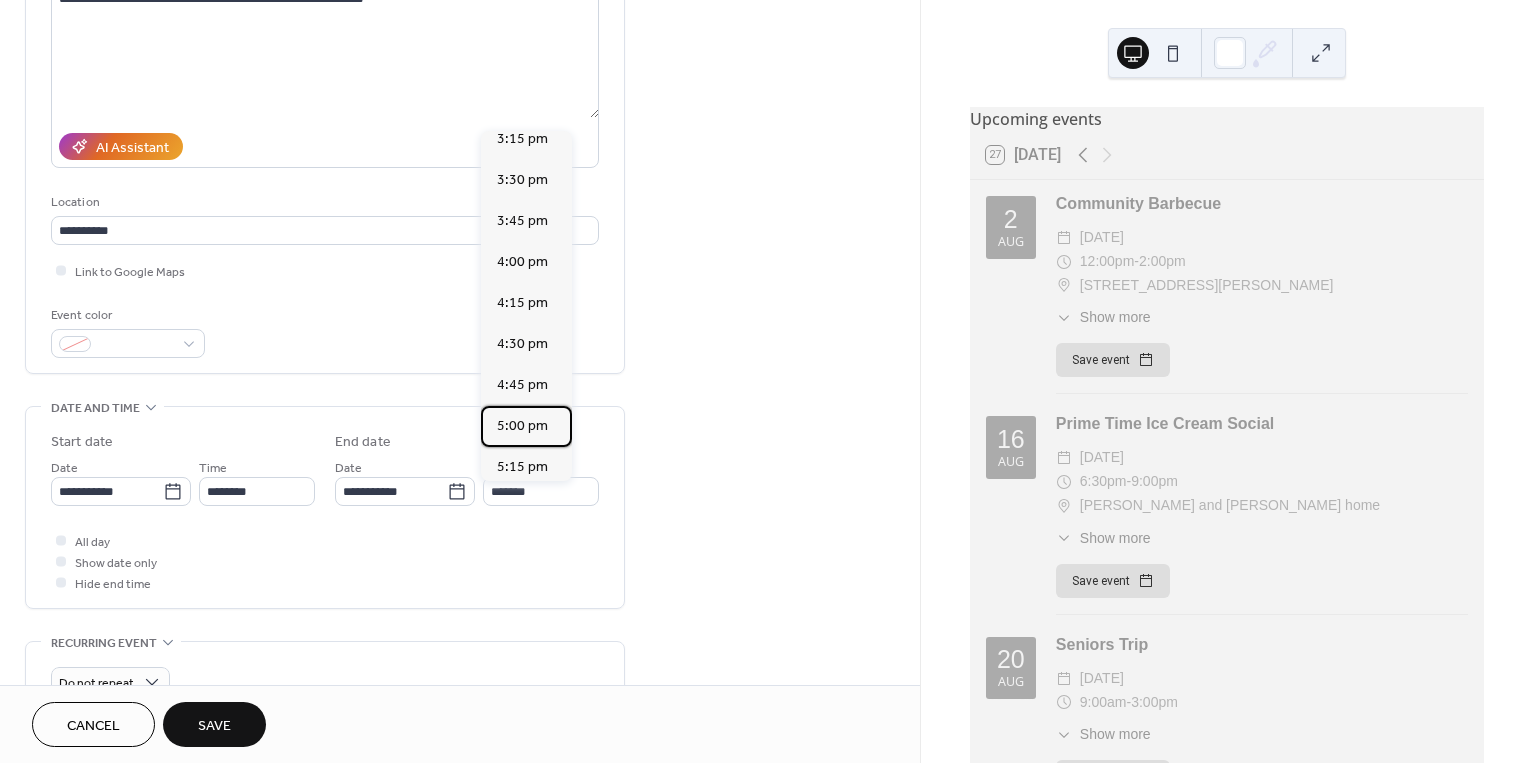 click on "5:00 pm" at bounding box center [522, 426] 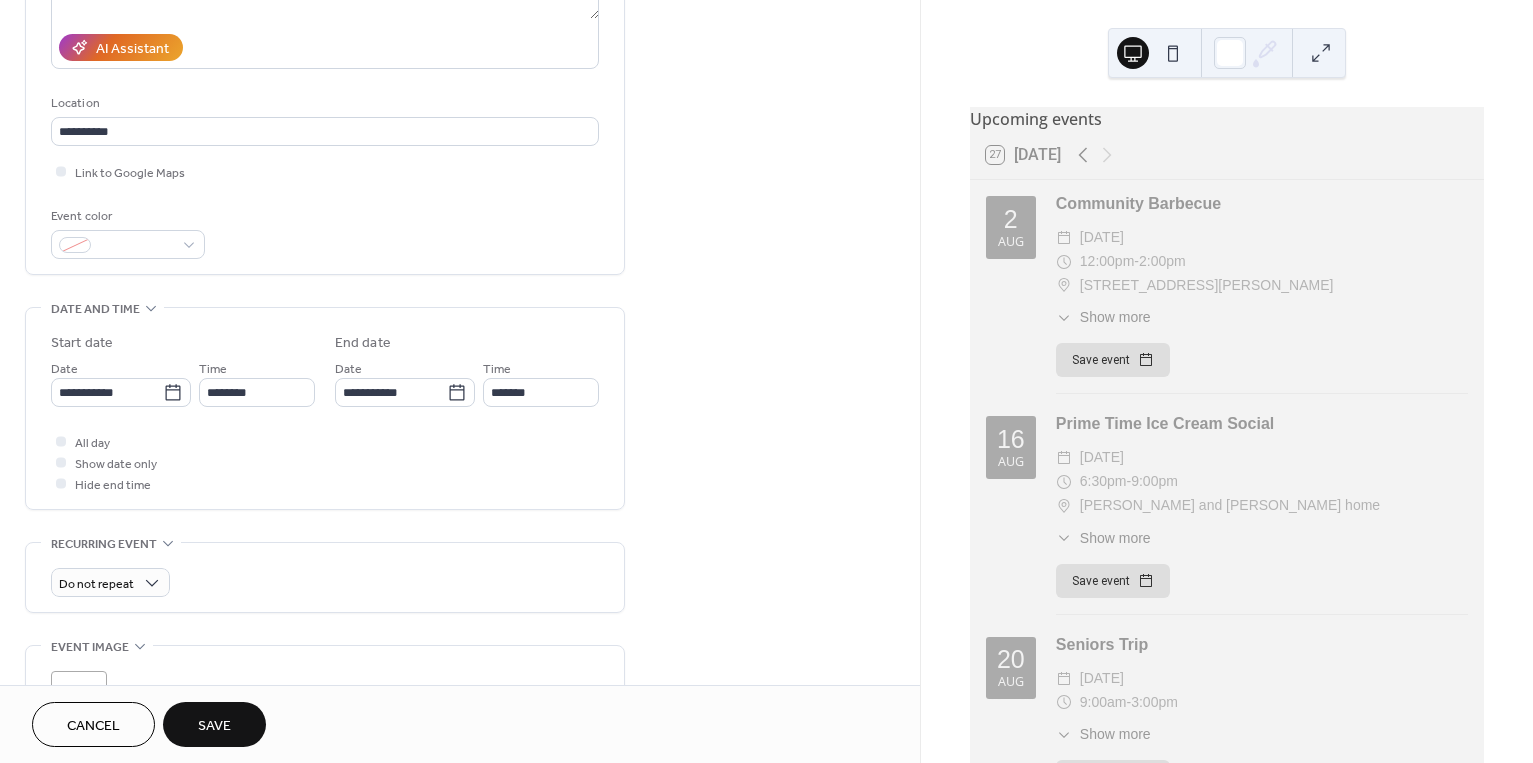 scroll, scrollTop: 355, scrollLeft: 0, axis: vertical 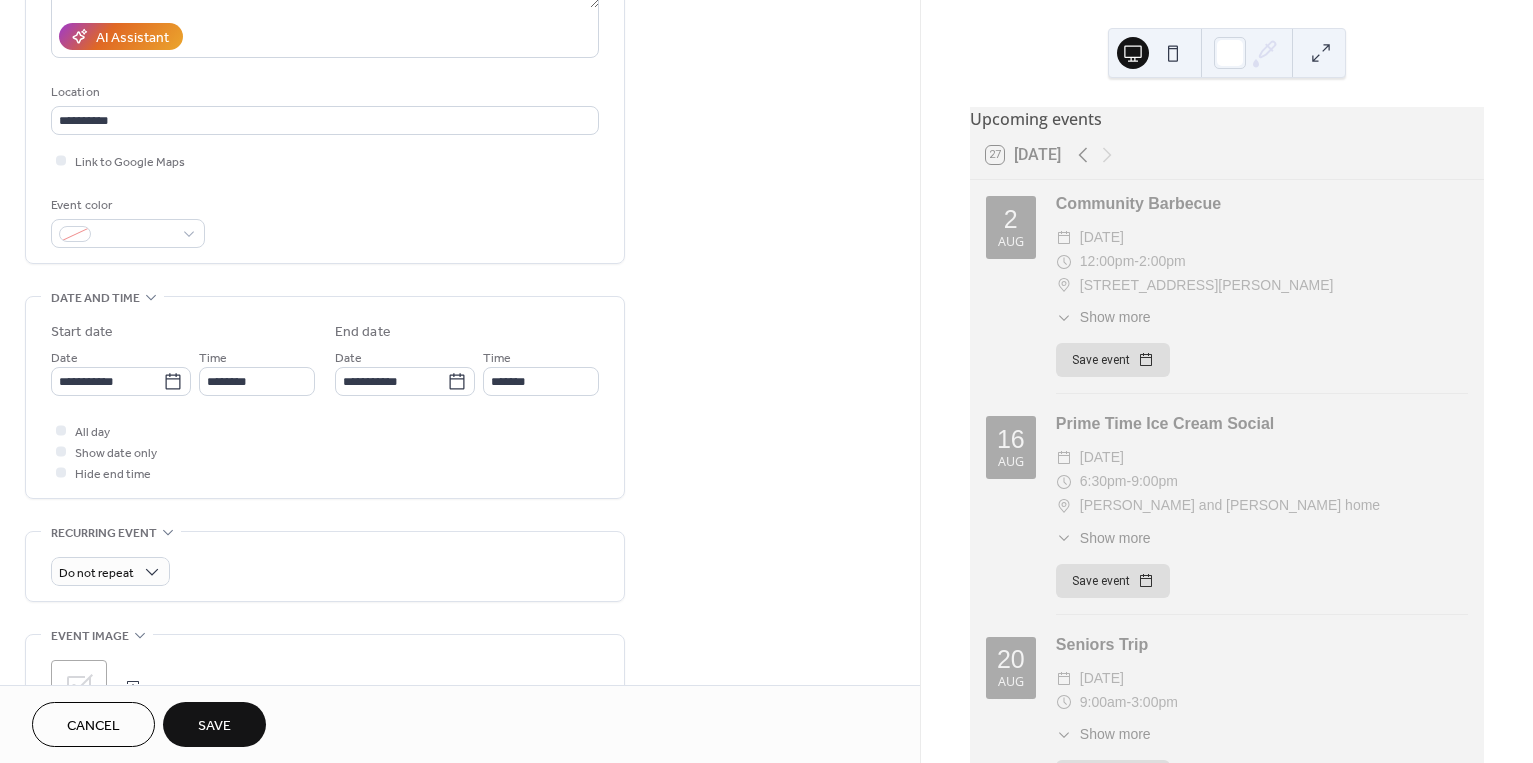 drag, startPoint x: 232, startPoint y: 721, endPoint x: 271, endPoint y: 687, distance: 51.739735 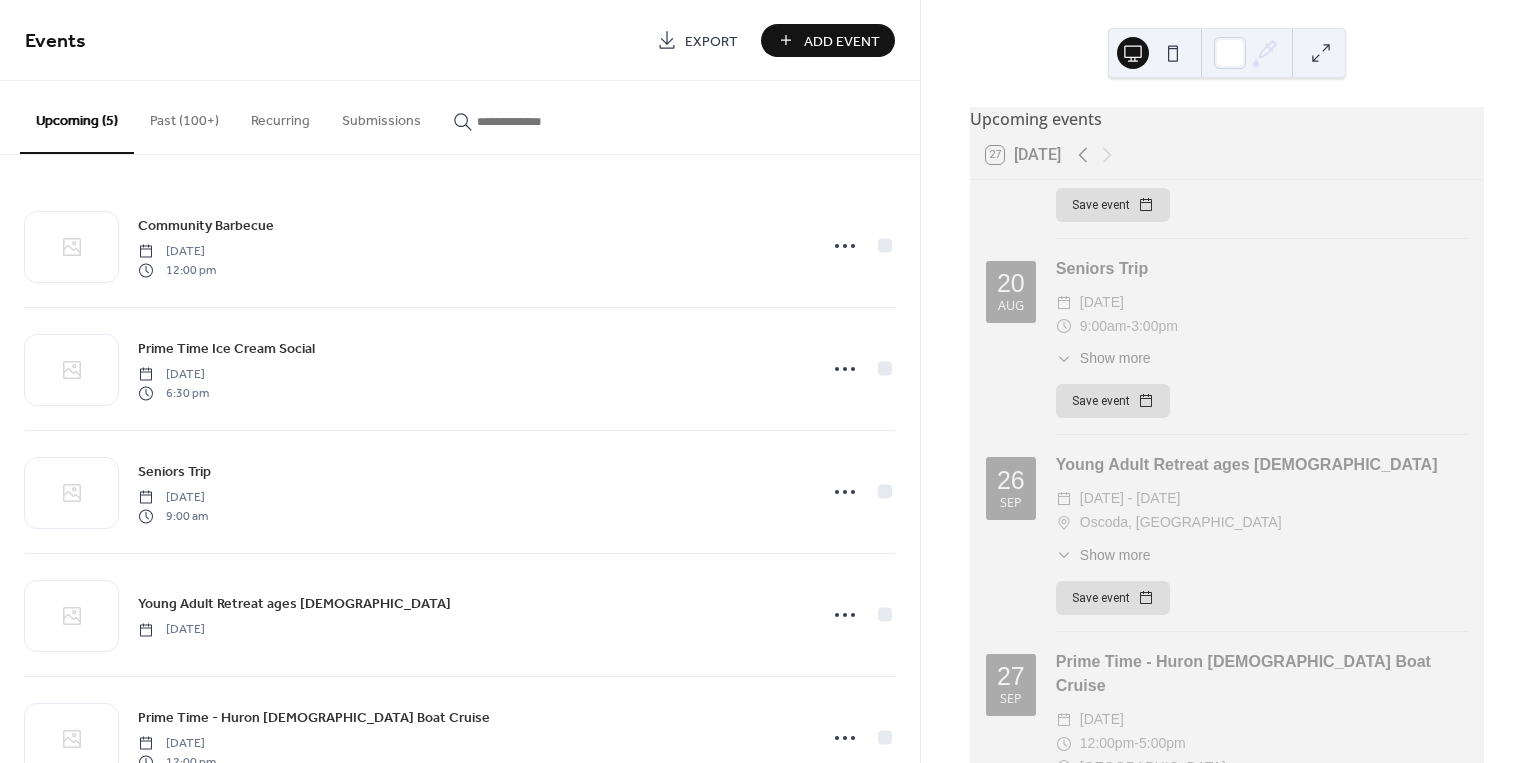 scroll, scrollTop: 375, scrollLeft: 0, axis: vertical 